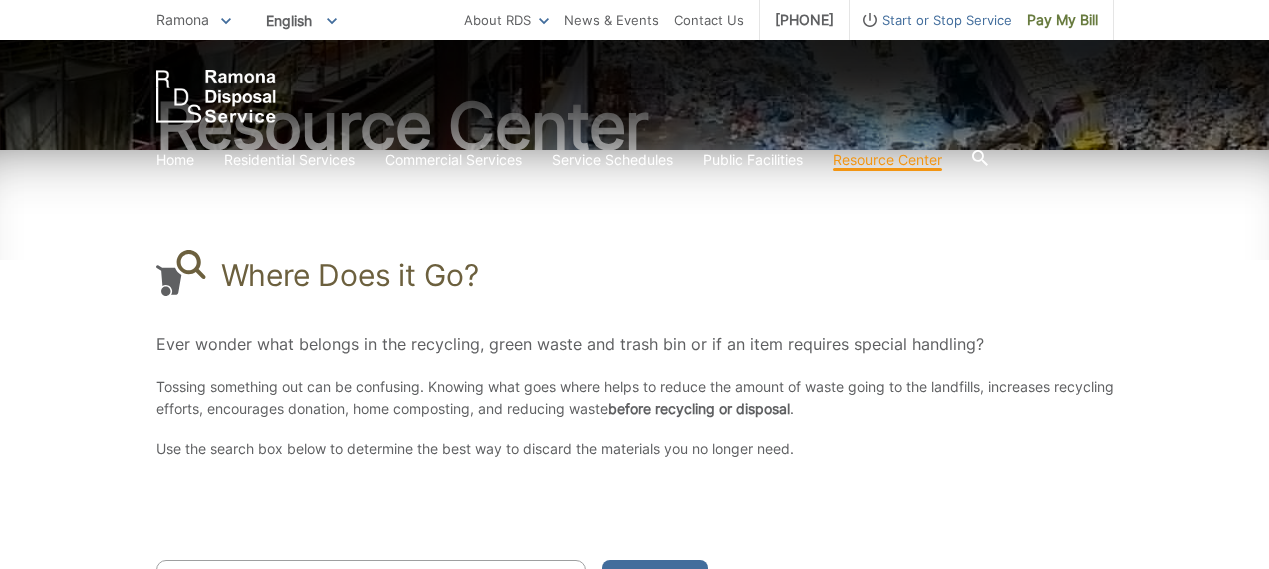 scroll, scrollTop: 491, scrollLeft: 0, axis: vertical 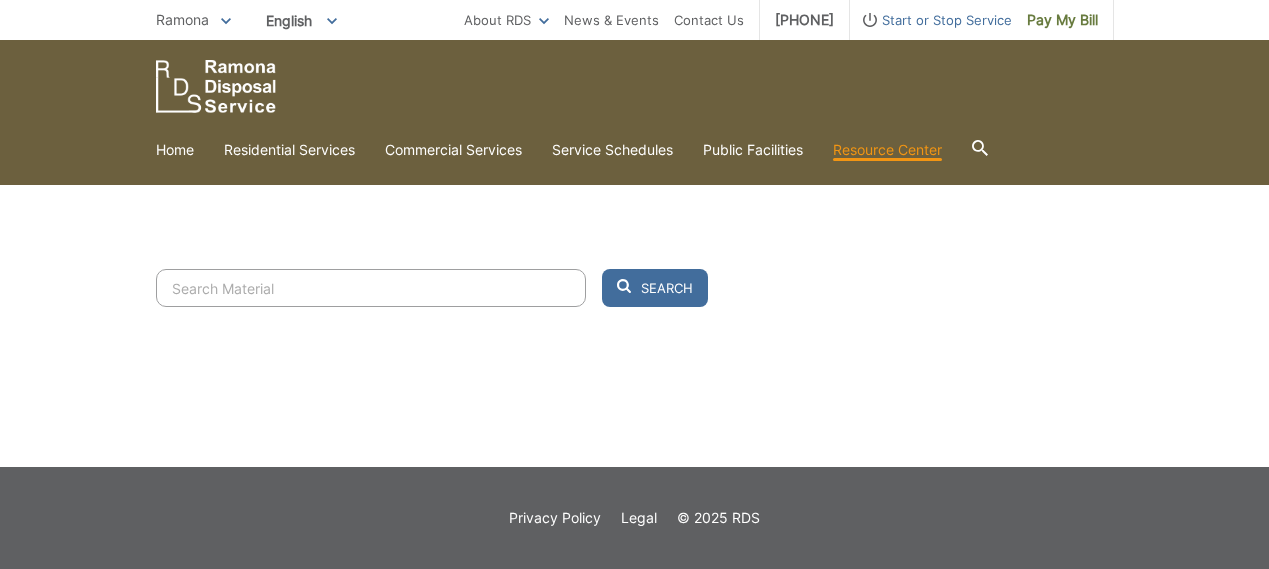 click at bounding box center (371, 288) 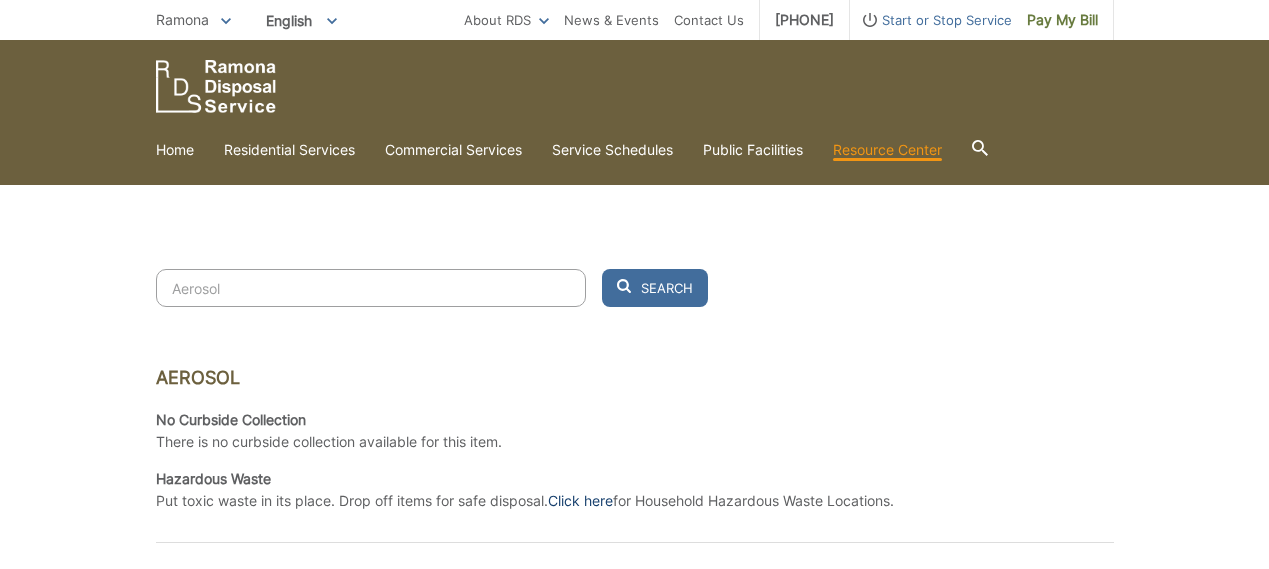 click on "Click here" at bounding box center [580, 501] 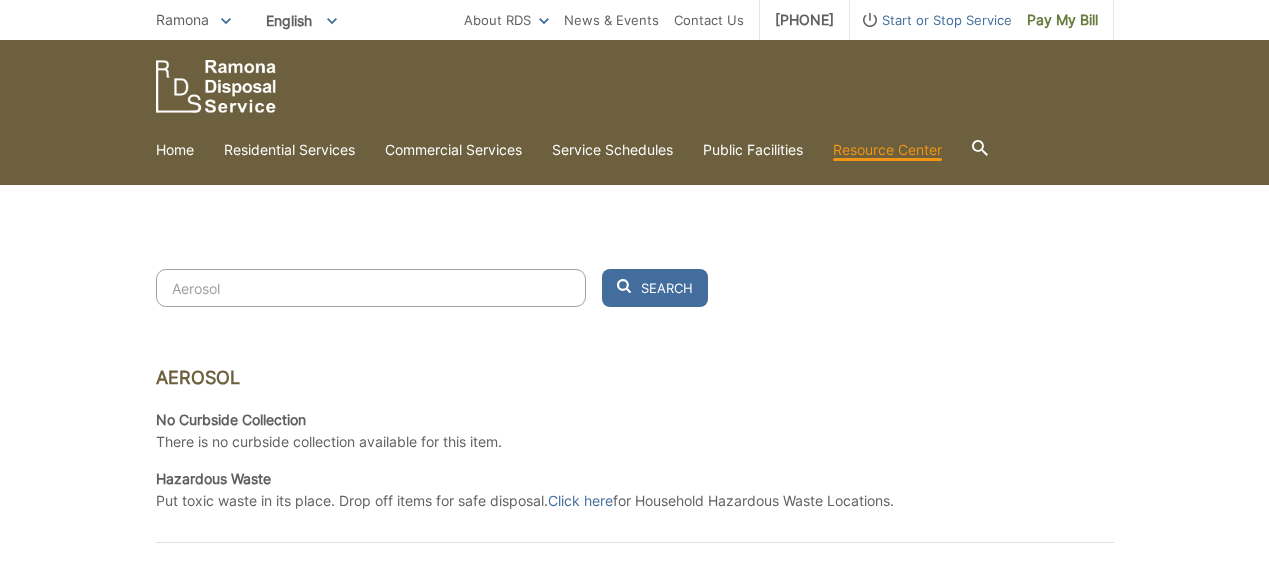 click on "Aerosol" at bounding box center (371, 288) 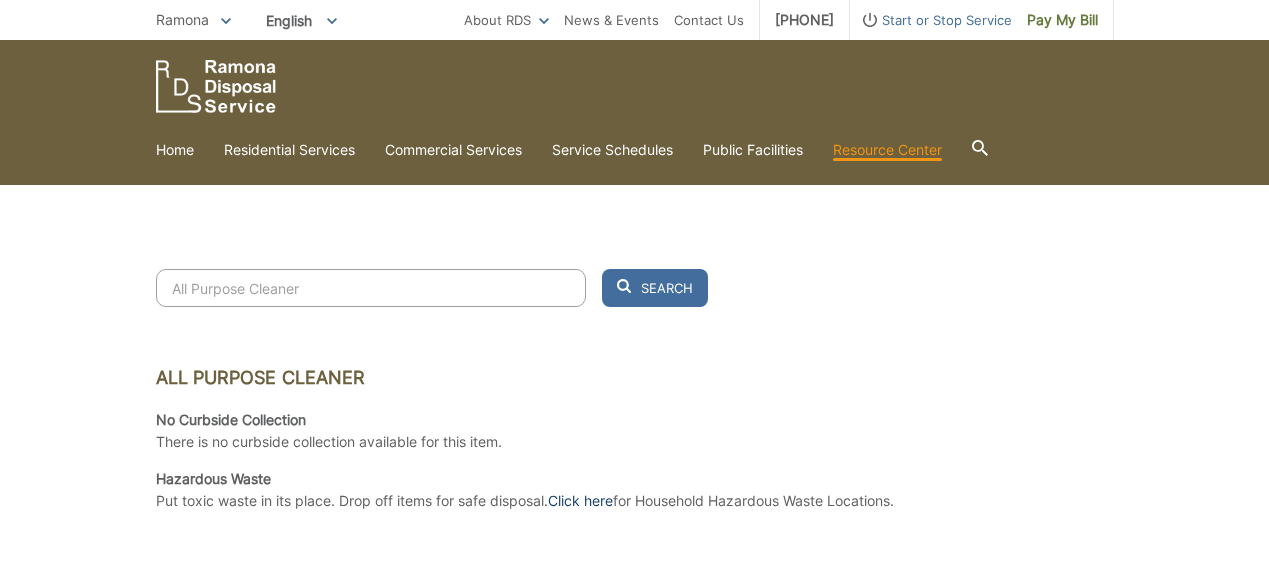 drag, startPoint x: 593, startPoint y: 506, endPoint x: 584, endPoint y: 492, distance: 16.643316 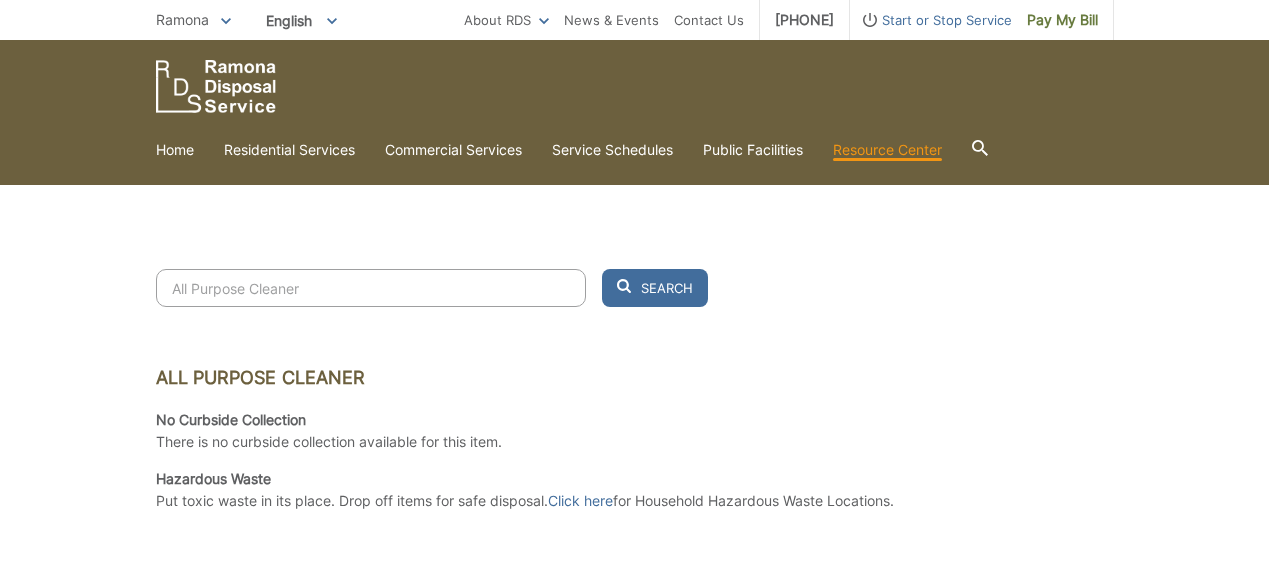 click on "All Purpose Cleaner" at bounding box center (371, 288) 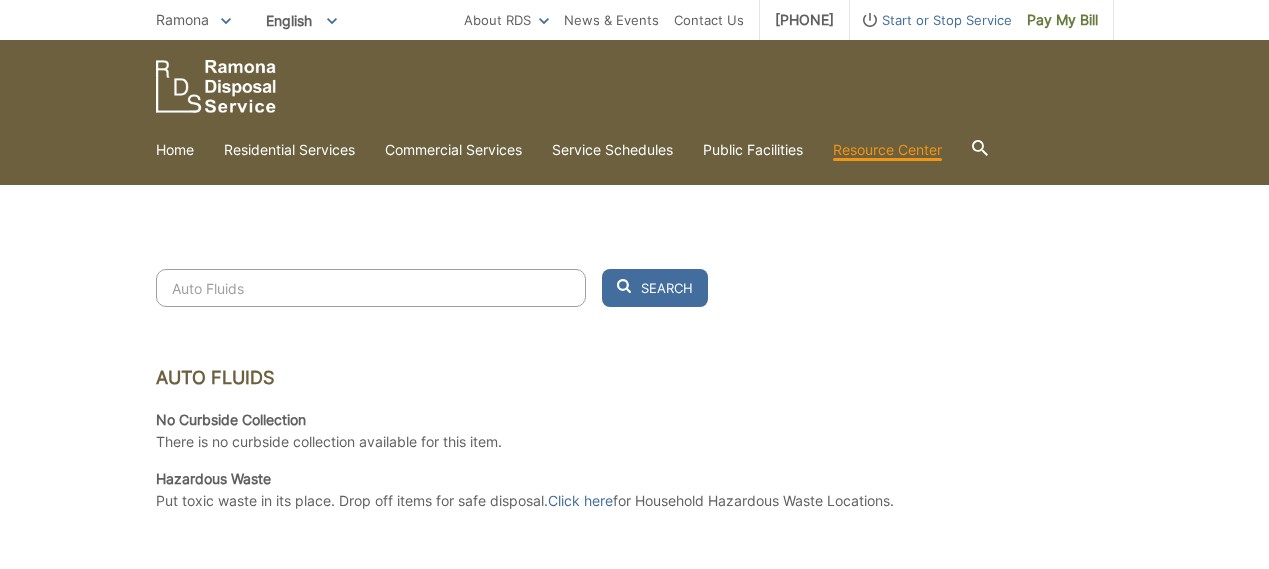scroll, scrollTop: 532, scrollLeft: 0, axis: vertical 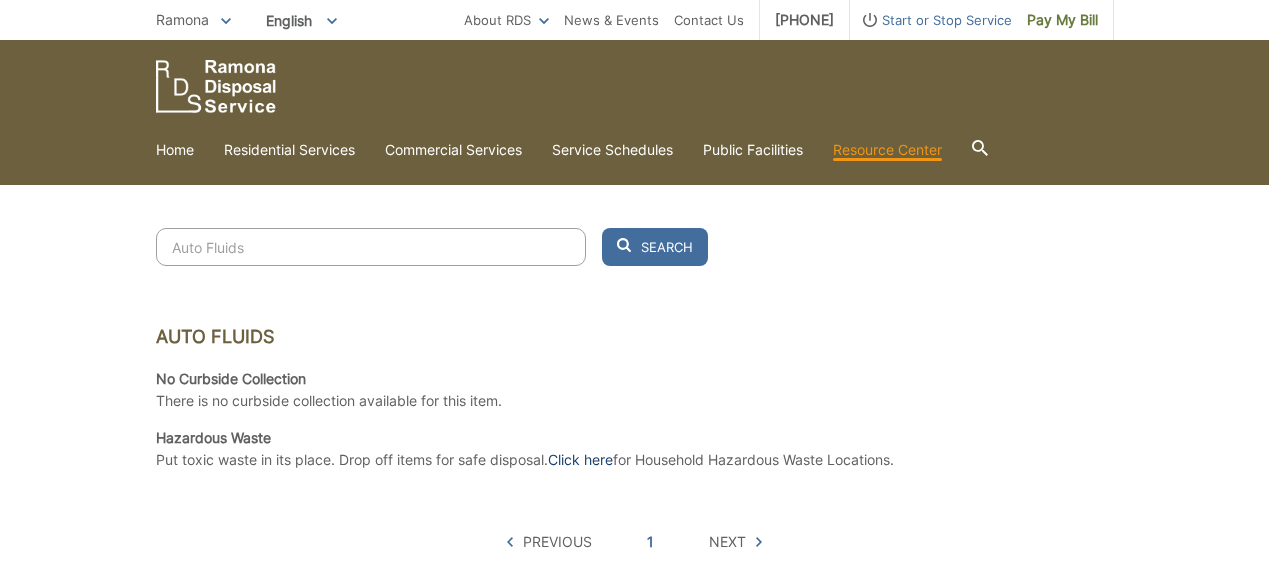 click on "Click here" at bounding box center (580, 460) 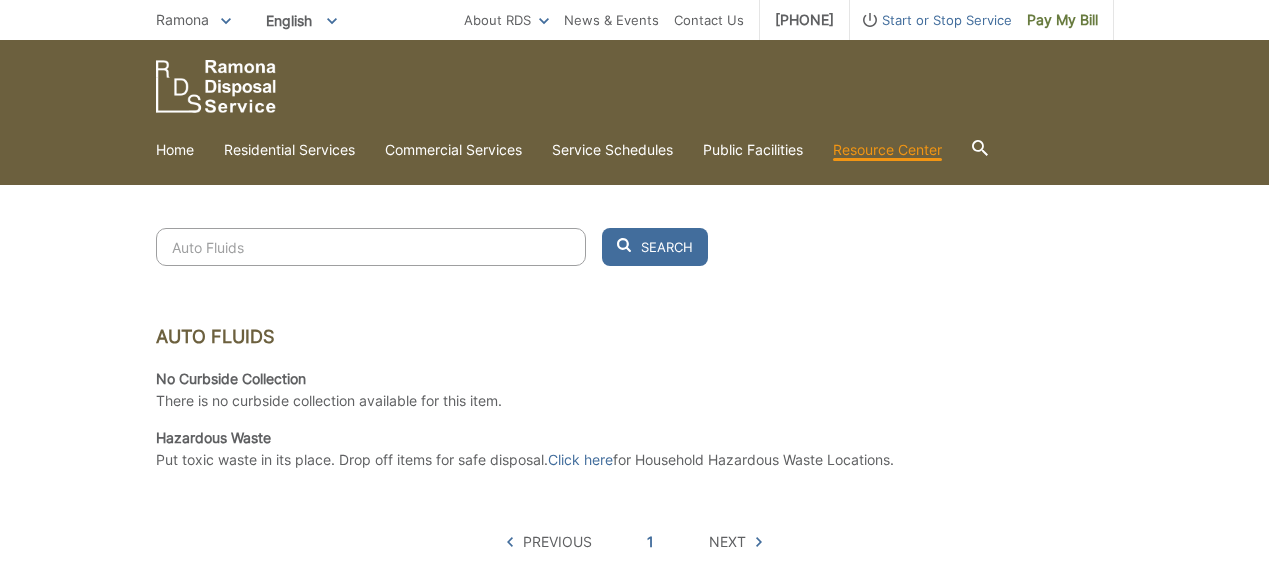 click on "Auto Fluids" at bounding box center [371, 247] 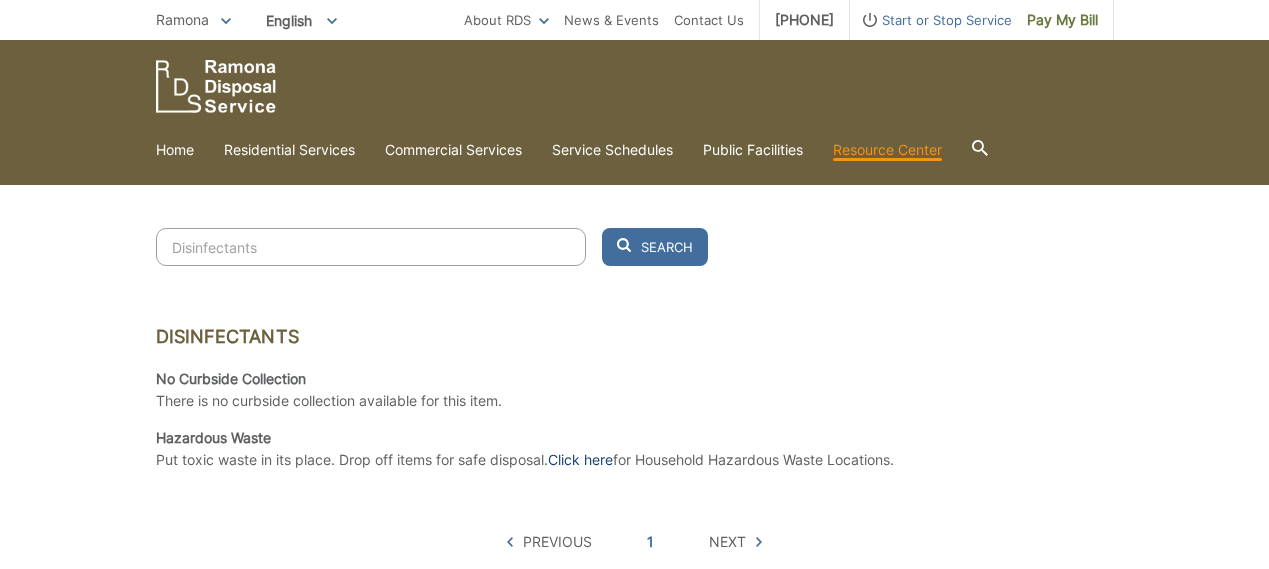 click on "Click here" at bounding box center (580, 460) 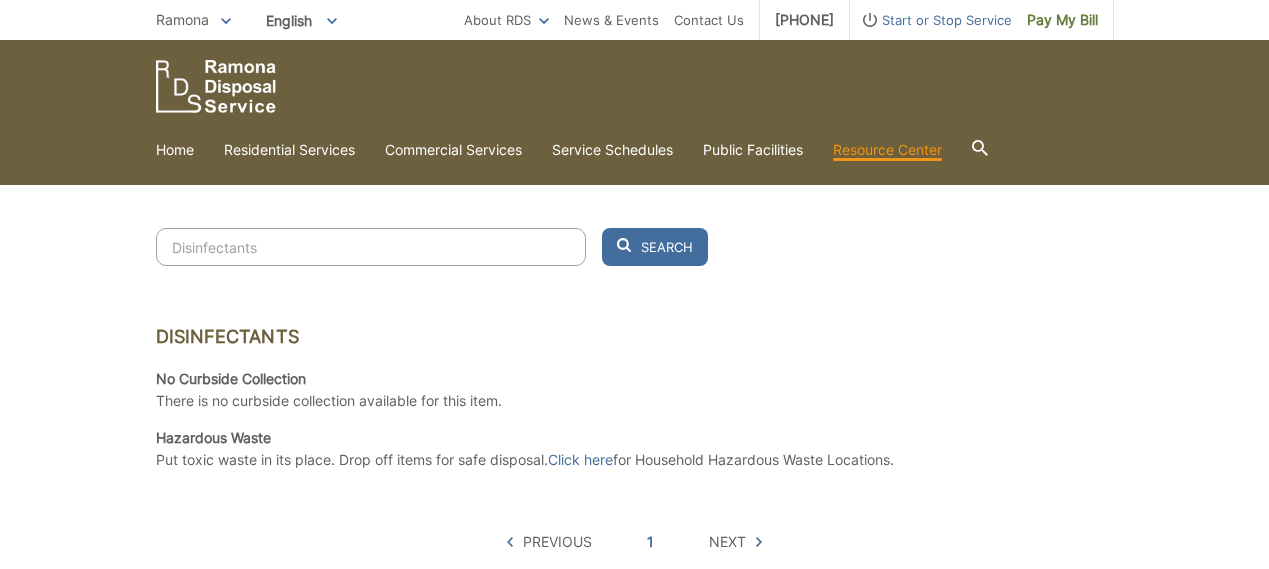 click on "Disinfectants           Search
Disinfectants
No Curbside Collection There is no curbside collection available for this item.
Hazardous Waste Put toxic waste in its place. Drop off items for safe disposal.  Click here  for Household Hazardous Waste Locations.
5 hits per page
Previous 1 Next" at bounding box center (635, 390) 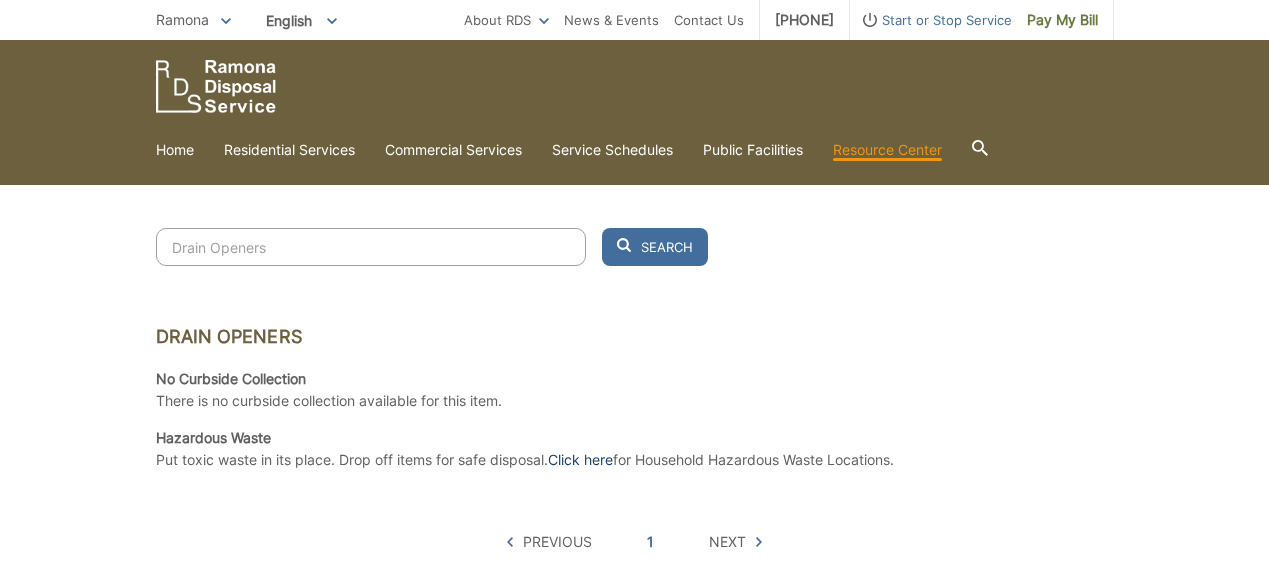 click on "Click here" at bounding box center [580, 460] 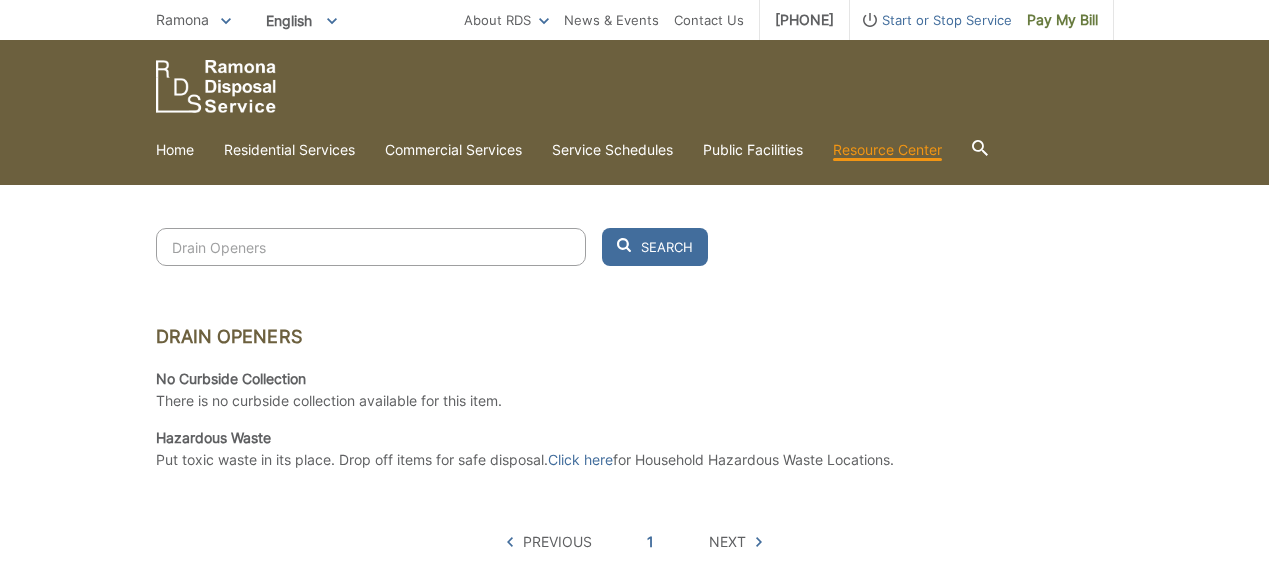 click on "Drain Openers" at bounding box center (371, 247) 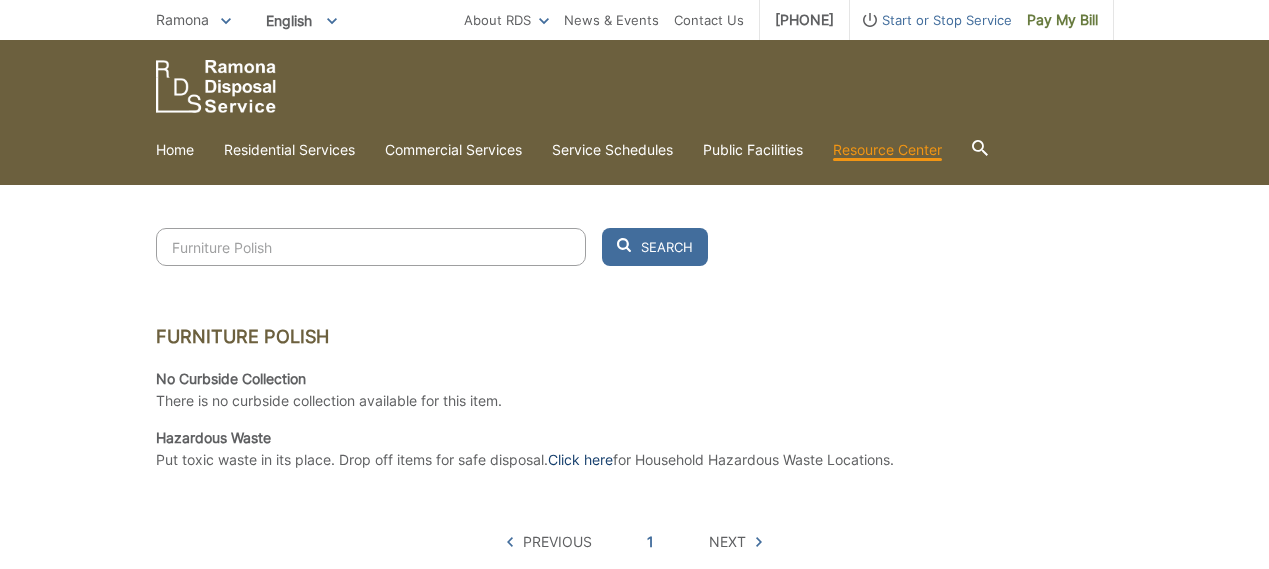 click on "Click here" at bounding box center (580, 460) 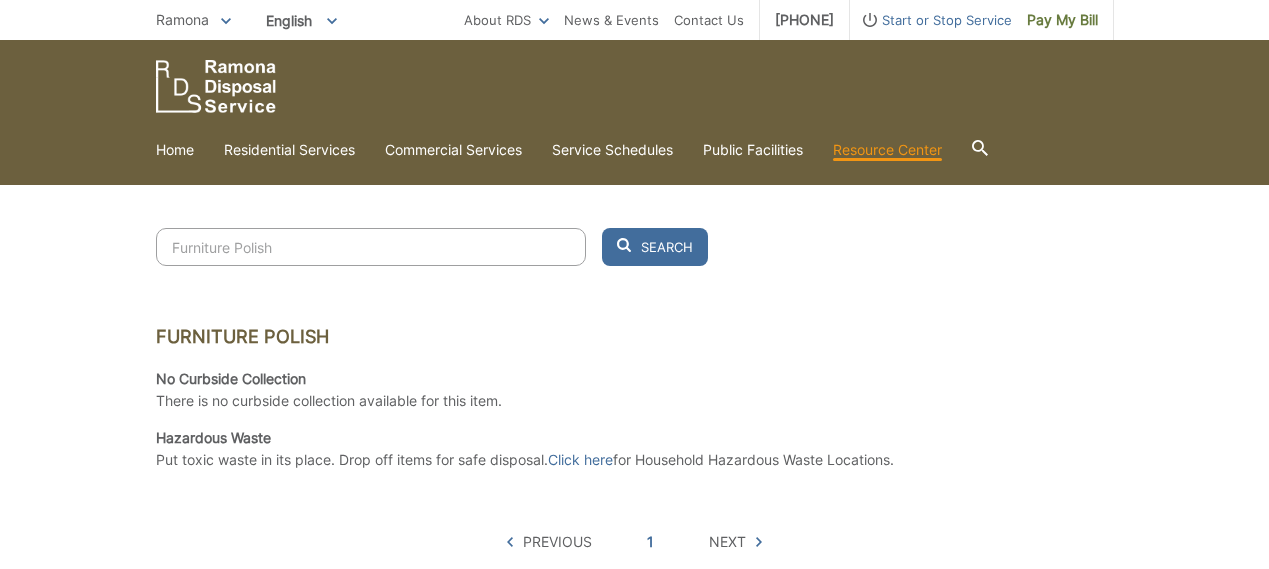 click on "Furniture Polish" at bounding box center (371, 247) 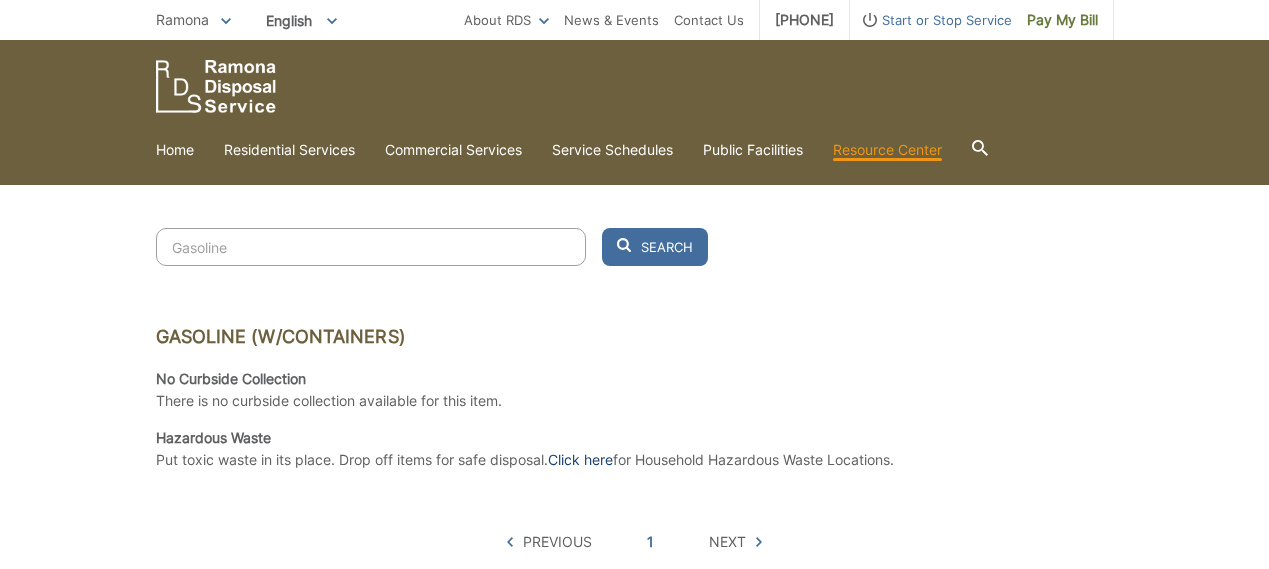 drag, startPoint x: 623, startPoint y: 462, endPoint x: 613, endPoint y: 460, distance: 10.198039 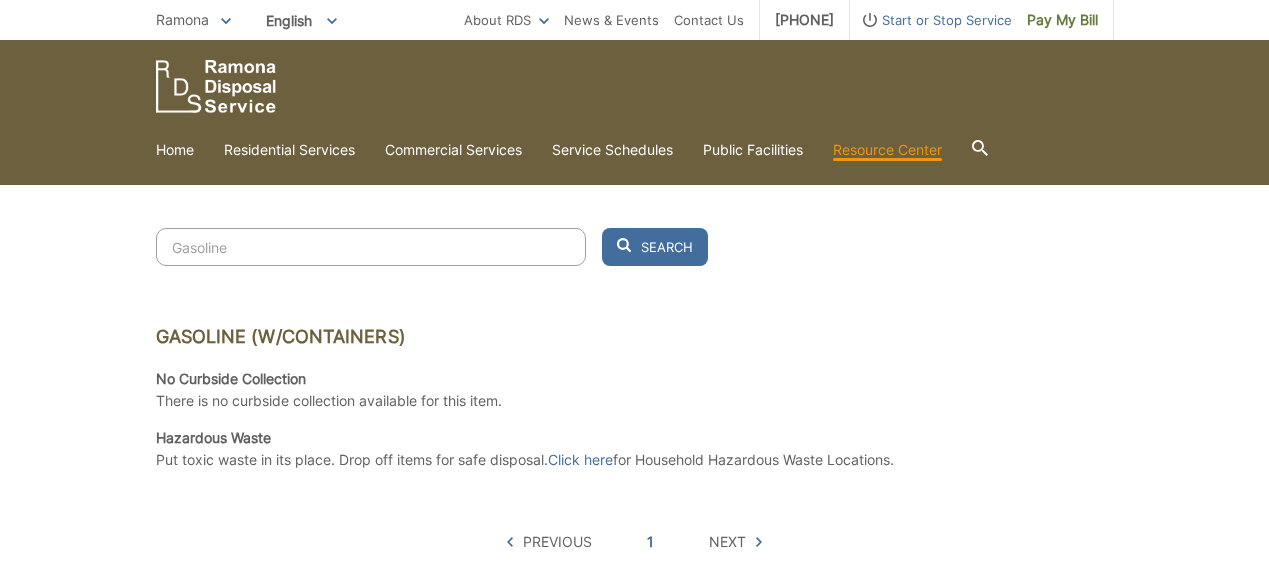 click on "Gasoline" at bounding box center [371, 247] 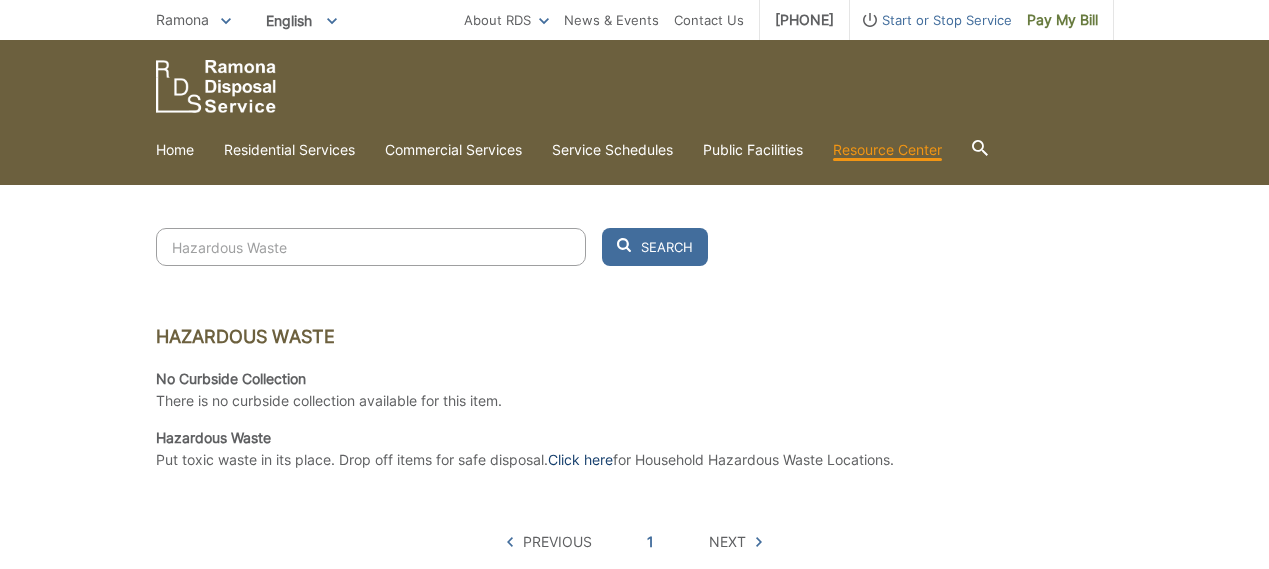 type on "Hazardous Waste" 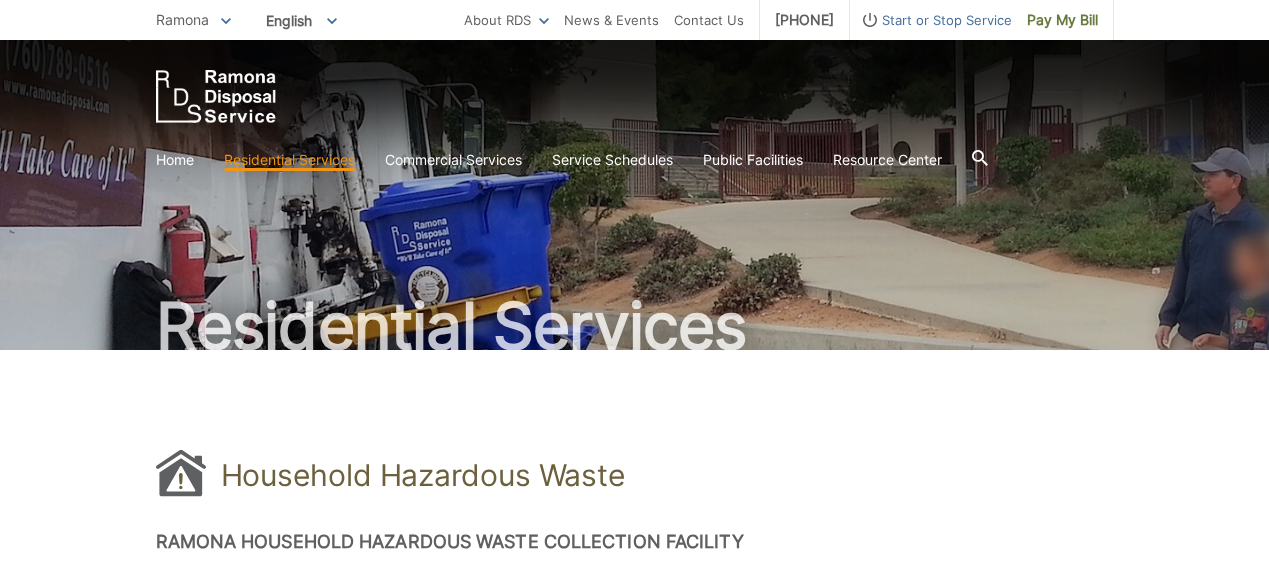 scroll, scrollTop: 0, scrollLeft: 0, axis: both 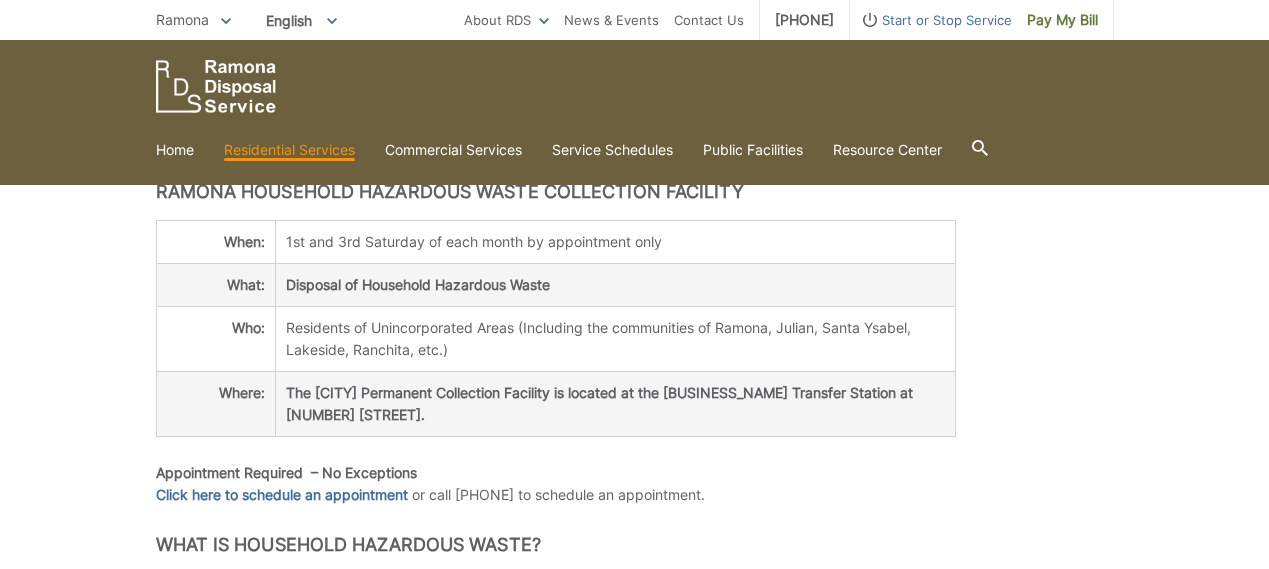 click on "Household Hazardous Waste
Ramona Household Hazardous Waste Collection Facility
When:
1st and 3rd Saturday of each month by appointment only
What:
Disposal of Household Hazardous Waste
Who:
Residents of Unincorporated Areas (Including the communities of Ramona, Julian, Santa Ysabel, Lakeside, Ranchita, etc.)
Where:
The Ramona Permanent Collection Facility is located at the Ramona Disposal Services Transfer Station at 324 Maple Street.
Appointment Required  – No Exceptions
Click here to schedule an appointment   or call (877)R1EARTH (877-713-2784) to schedule an appointment.
What is Household Hazardous Waste?
Household Hazardous Waste Includes Leftover:
Aerosol
Lighter Fluid
All-Purpose Cleaner
Used Oil/Oil filters
Antifreeze
Oven Cleaner" at bounding box center [634, 2037] 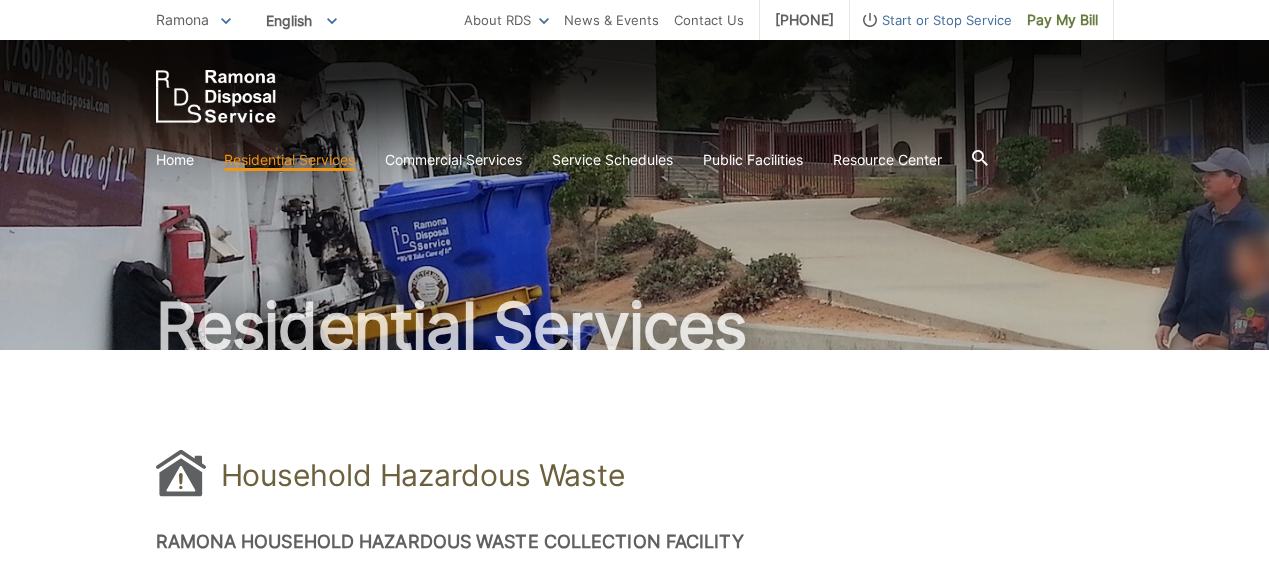 scroll, scrollTop: 0, scrollLeft: 0, axis: both 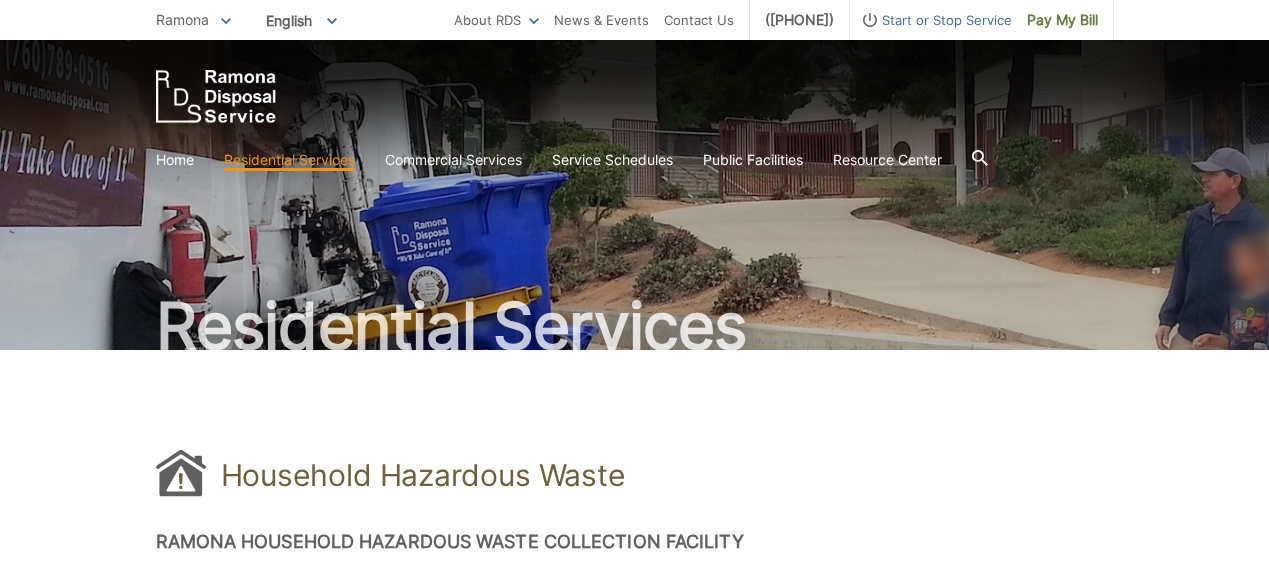 click on "Residential Services" at bounding box center [635, 326] 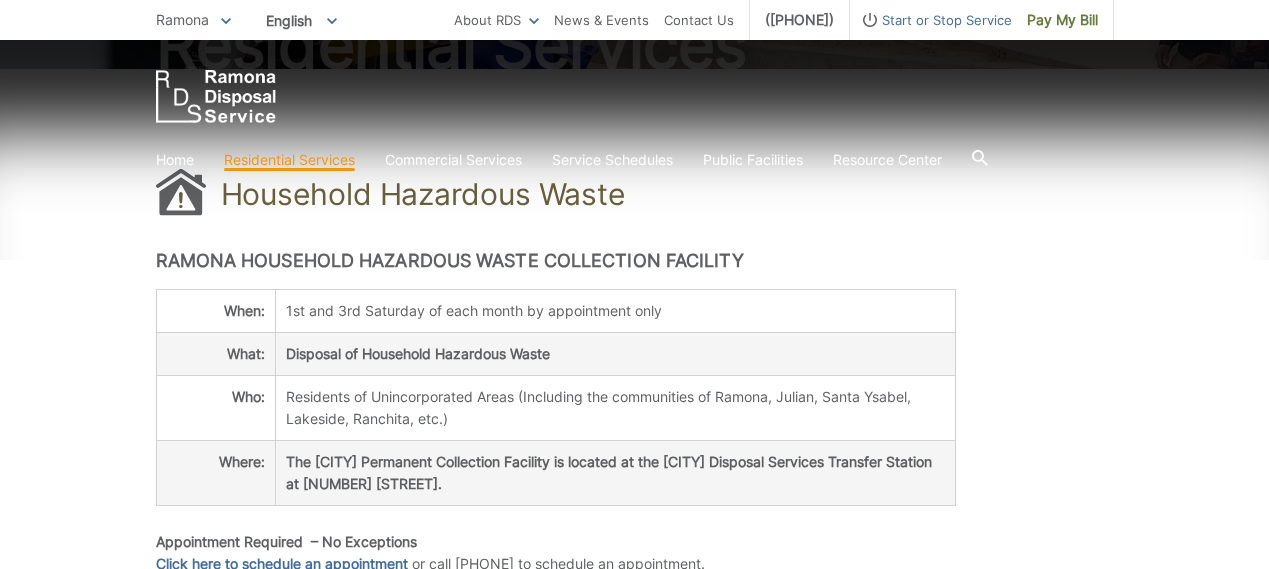 scroll, scrollTop: 290, scrollLeft: 0, axis: vertical 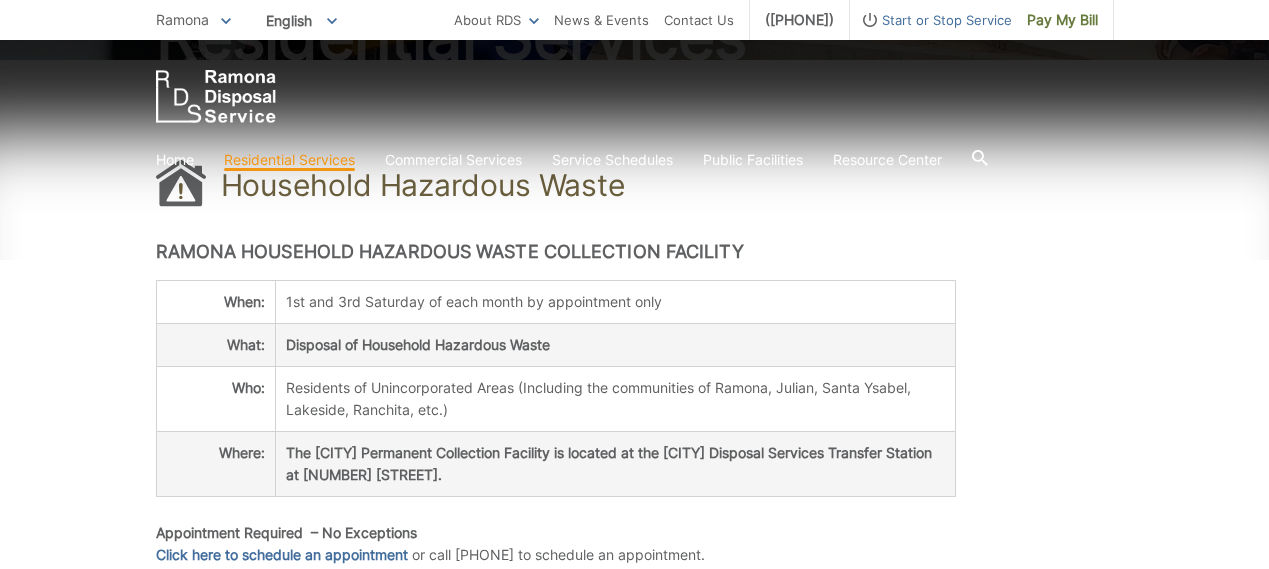 click on "Household Hazardous Waste
[CITY] Household Hazardous Waste Collection Facility
When:
1st and 3rd Saturday of each month by appointment only
What:
Disposal of Household Hazardous Waste
Who:
Residents of Unincorporated Areas (Including the communities of [CITY], [CITY], [CITY], [CITY], [CITY], etc.)
Where:
The [CITY] Permanent Collection Facility is located at the [CITY] Disposal Services Transfer Station at [NUMBER] [STREET].
Appointment Required  – No Exceptions
Click here to schedule an appointment   or call [PHONE] to schedule an appointment.
What is Household Hazardous Waste?
Household Hazardous Waste Includes Leftover:
Aerosol
Lighter Fluid
All-Purpose Cleaner
Used Oil/Oil filters
Antifreeze
Oven Cleaner" at bounding box center (634, 2097) 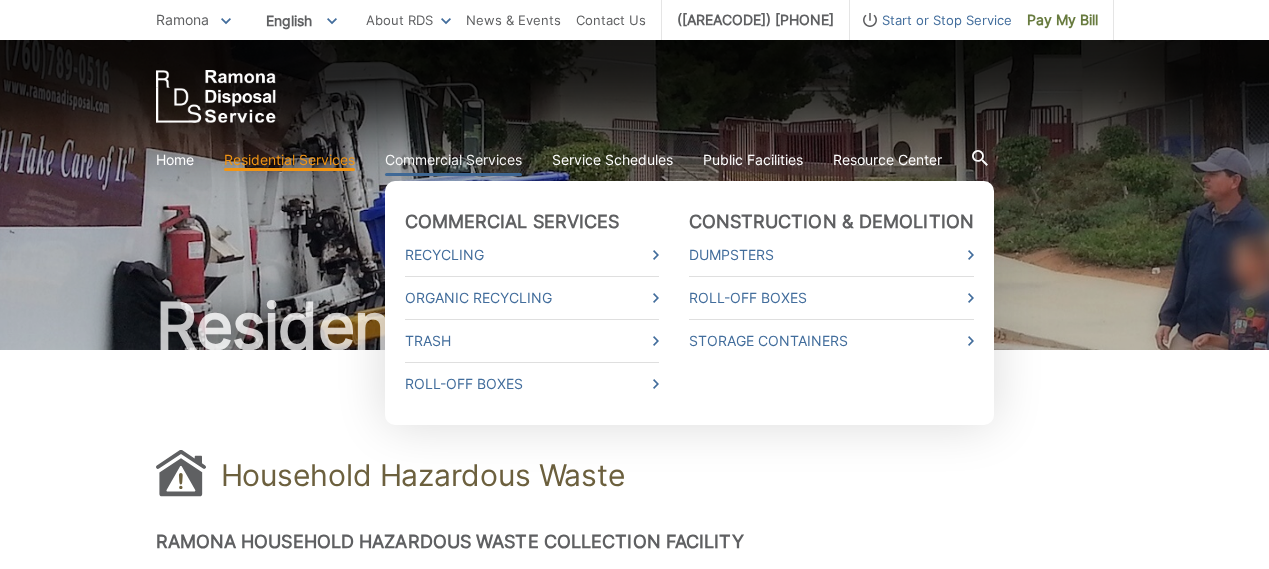 scroll, scrollTop: 14, scrollLeft: 0, axis: vertical 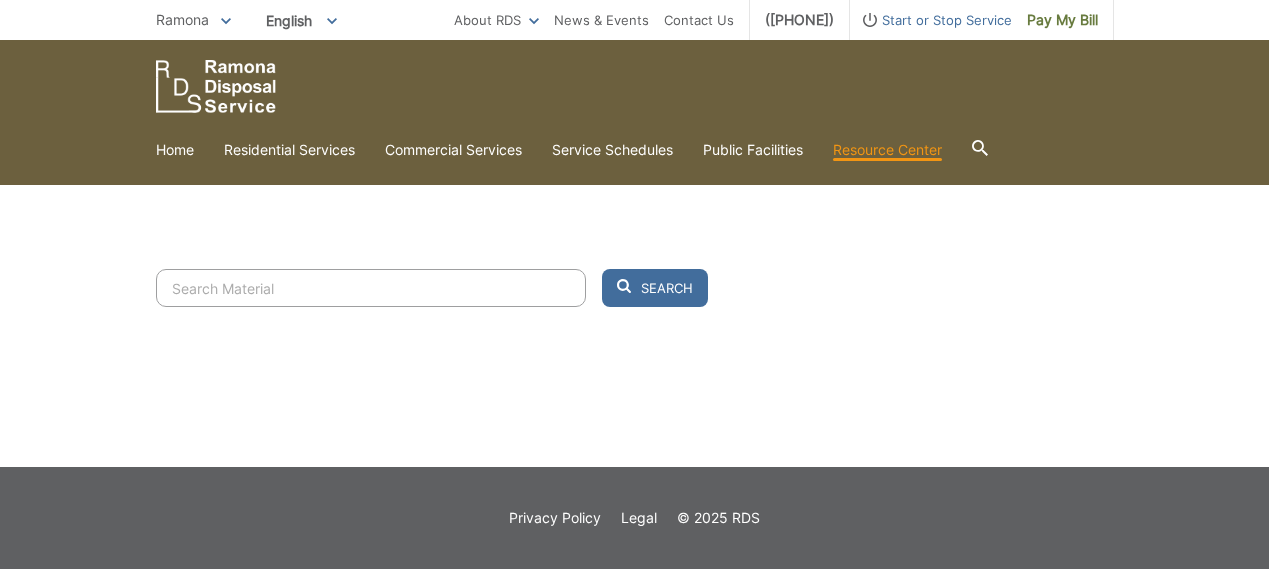 click at bounding box center [371, 288] 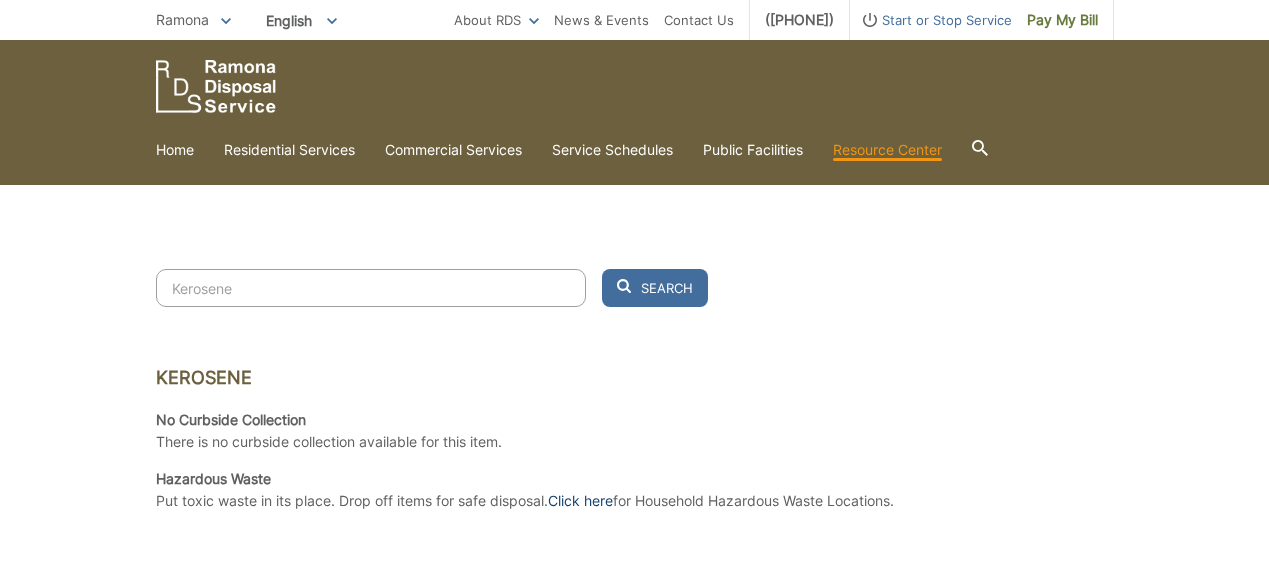 click on "Click here" at bounding box center [580, 501] 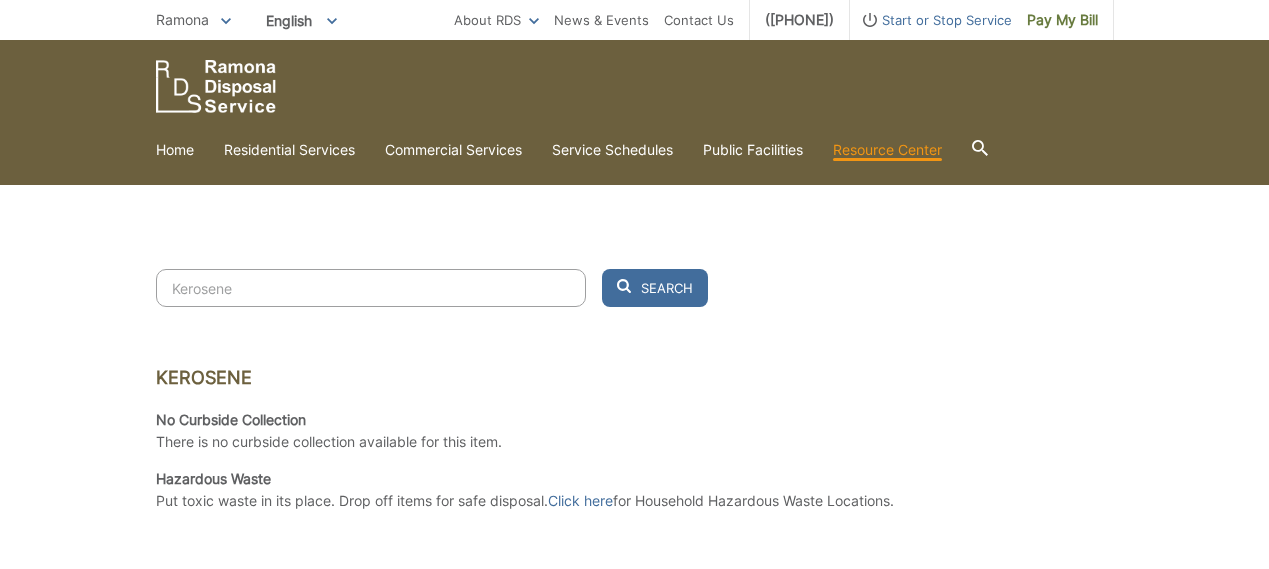 click on "Kerosene" at bounding box center (371, 288) 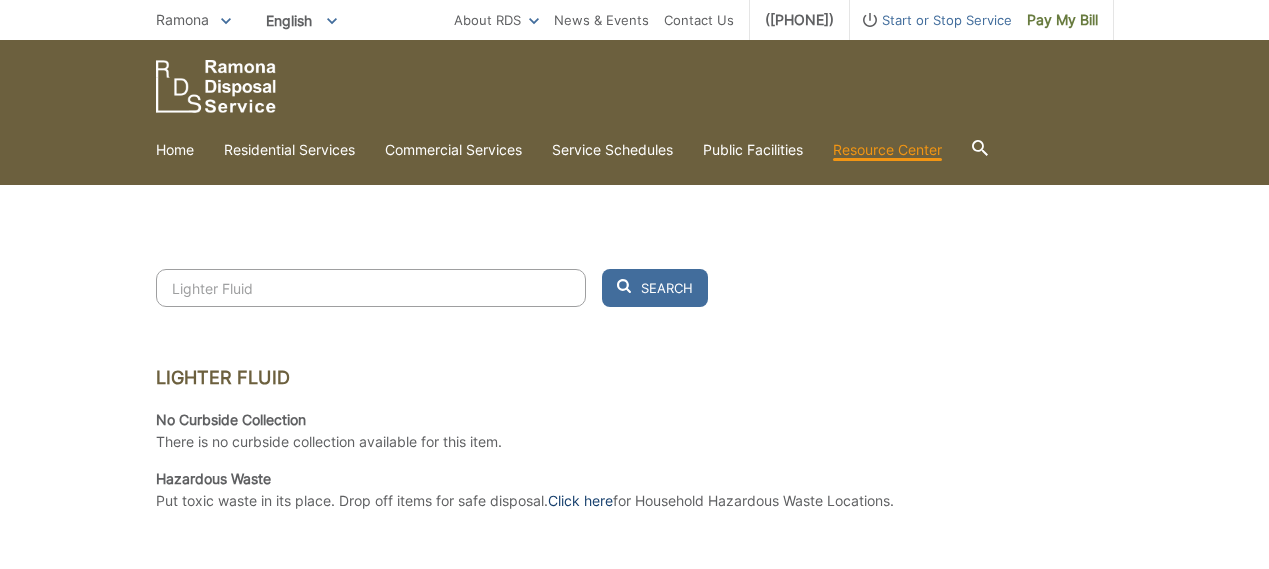 click on "Click here" at bounding box center (580, 501) 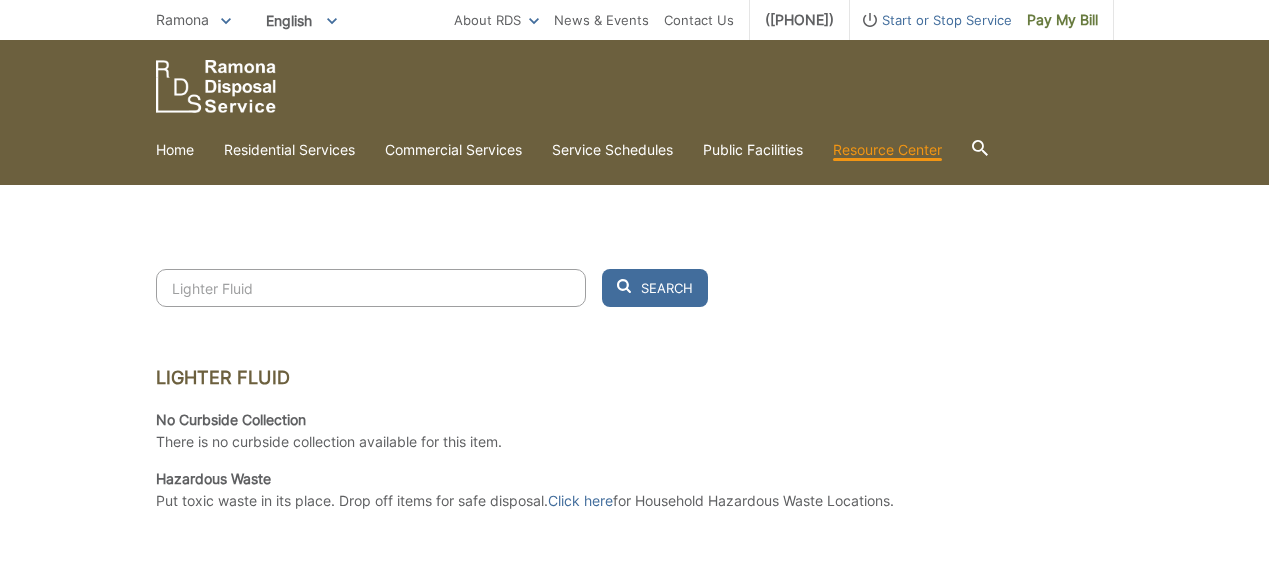 click on "Lighter Fluid" at bounding box center [371, 288] 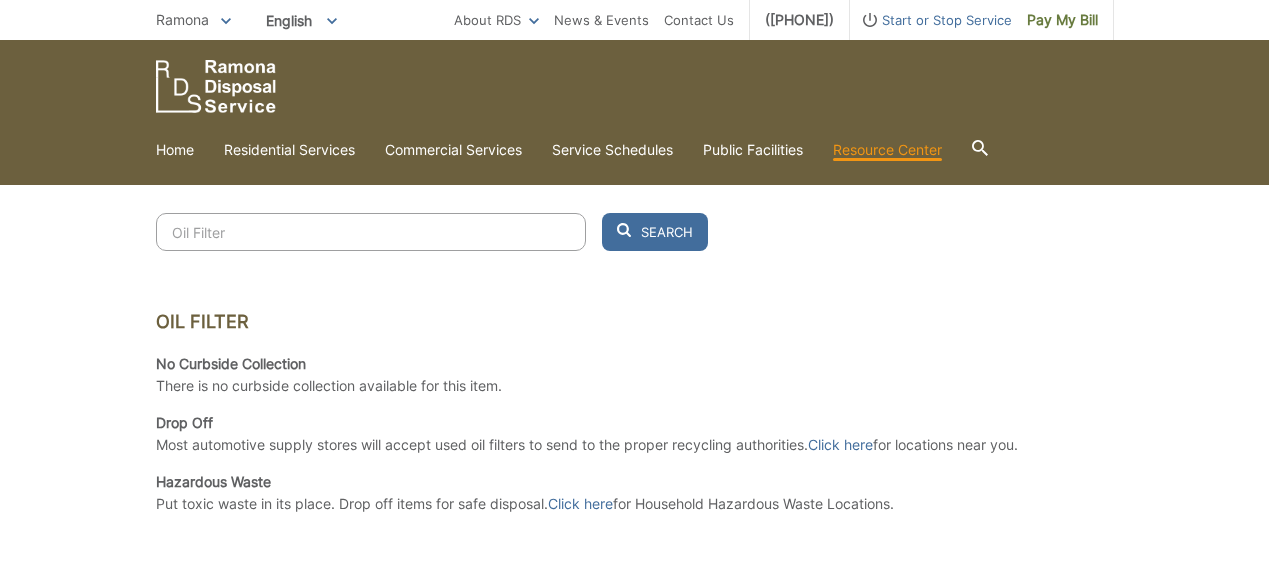 scroll, scrollTop: 551, scrollLeft: 0, axis: vertical 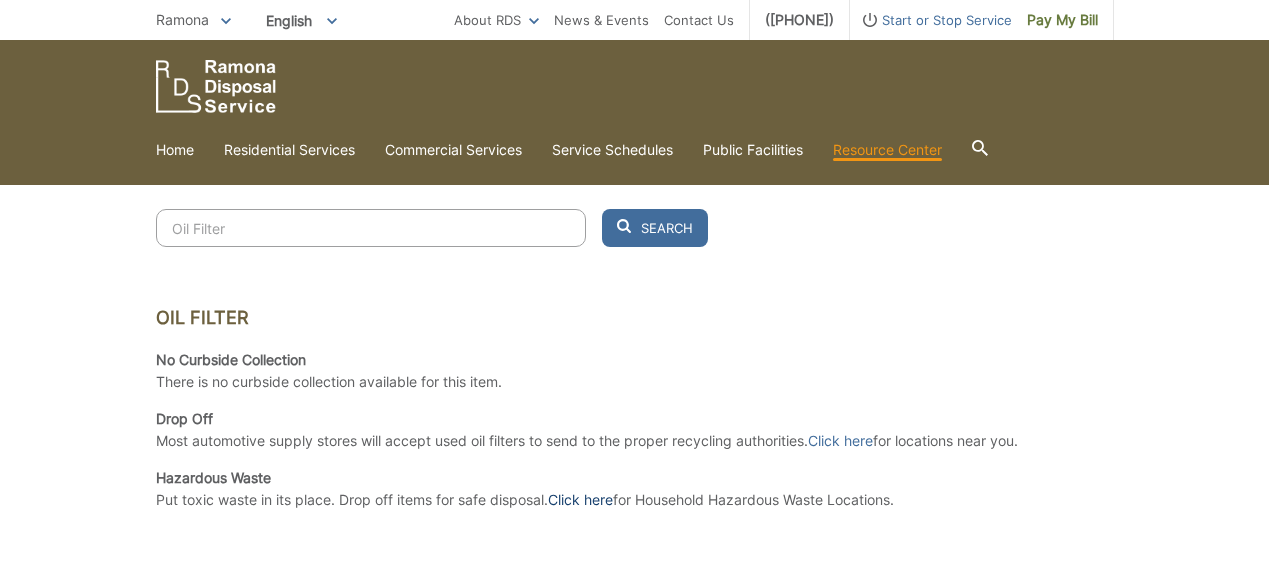 click on "Click here" at bounding box center [580, 500] 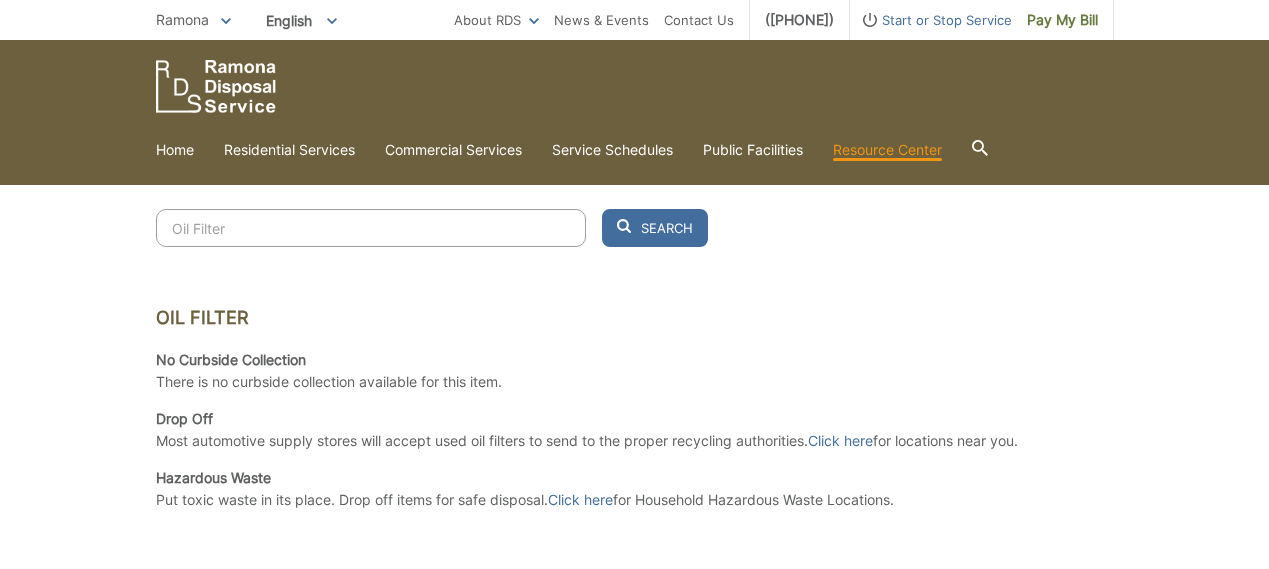 click on "Oil Filter" at bounding box center (371, 228) 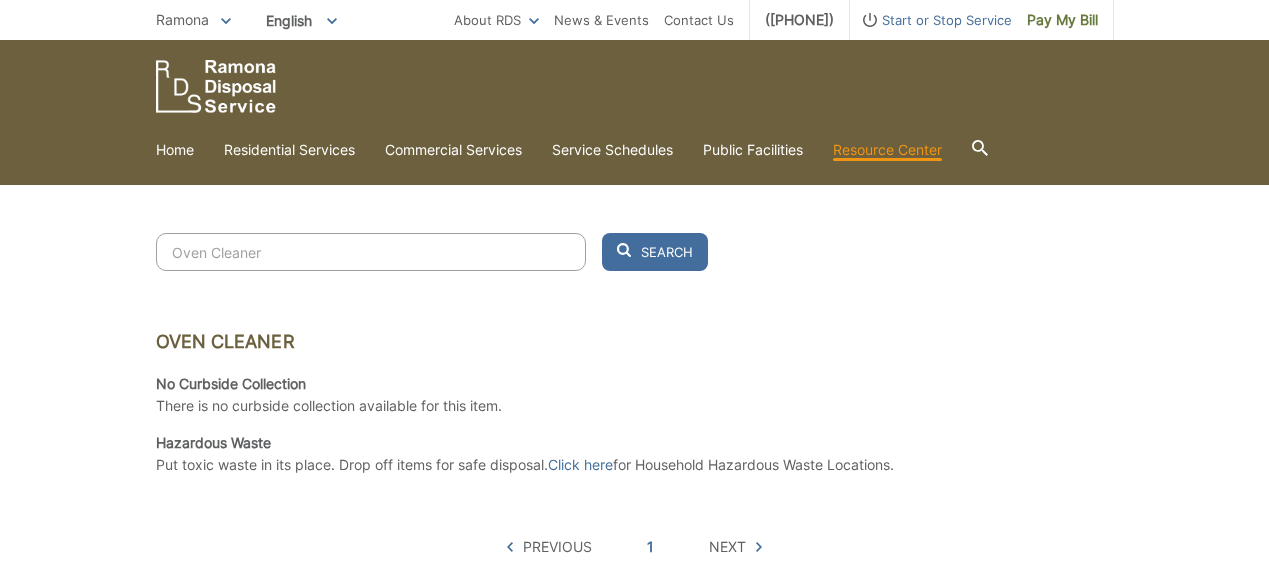 scroll, scrollTop: 524, scrollLeft: 0, axis: vertical 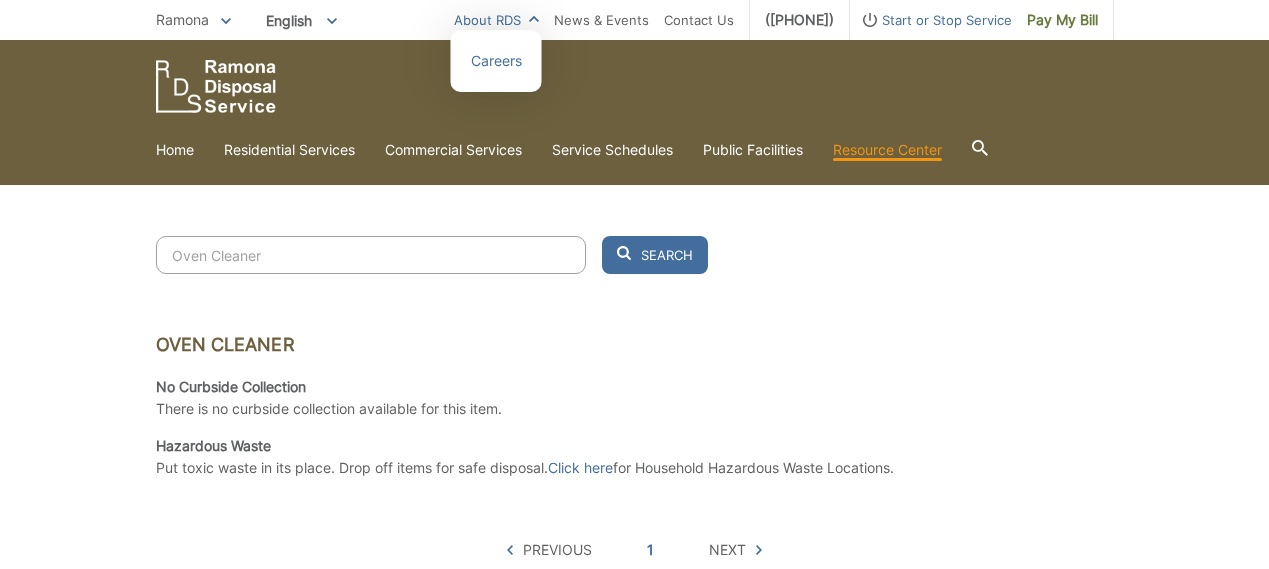 drag, startPoint x: 588, startPoint y: 462, endPoint x: 456, endPoint y: 29, distance: 452.67316 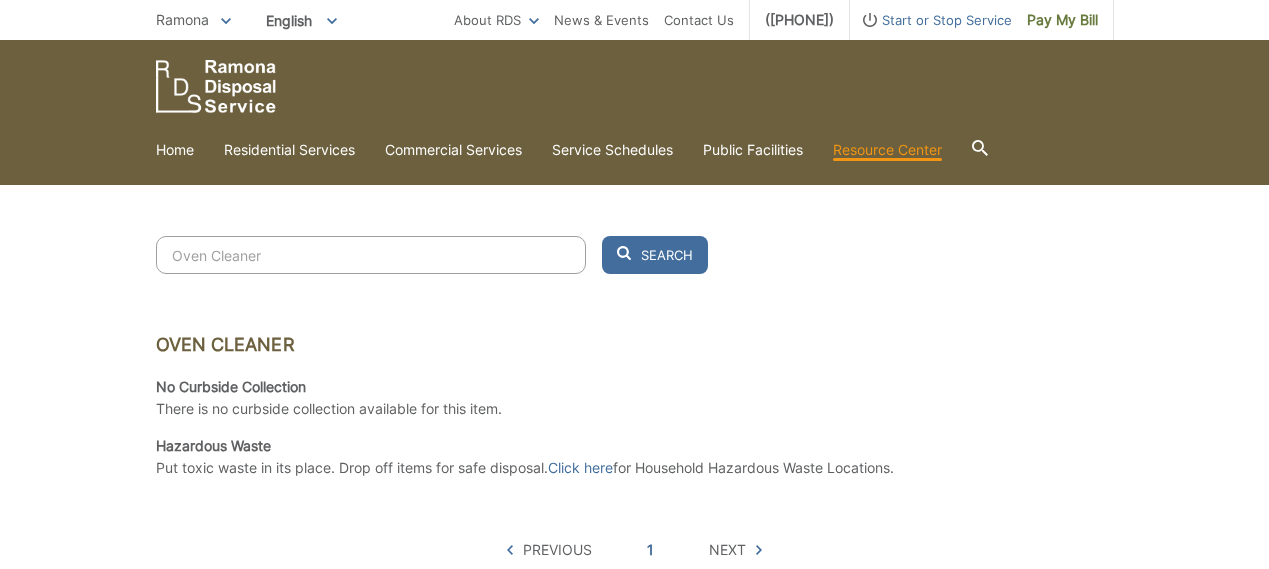 click on "Oven Cleaner           Search
Oven Cleaner
No Curbside Collection There is no curbside collection available for this item.
Hazardous Waste Put toxic waste in its place. Drop off items for safe disposal.  Click here  for Household Hazardous Waste Locations.
5 hits per page
Previous 1 Next" at bounding box center [635, 398] 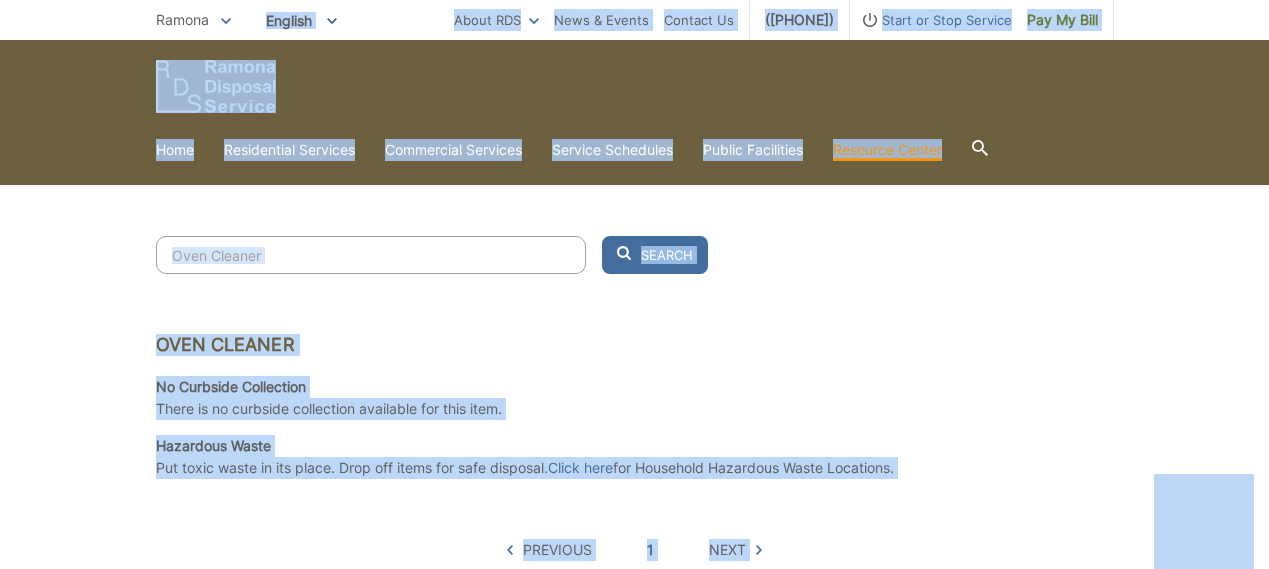 click on "Oven Cleaner" at bounding box center [371, 255] 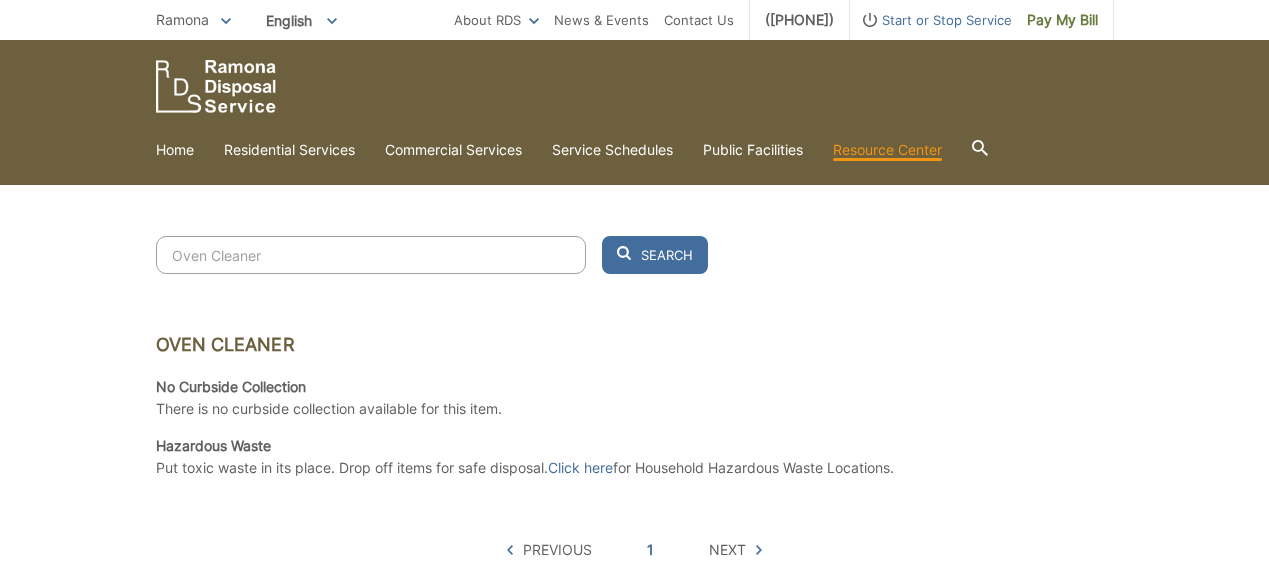 paste on "Cement" 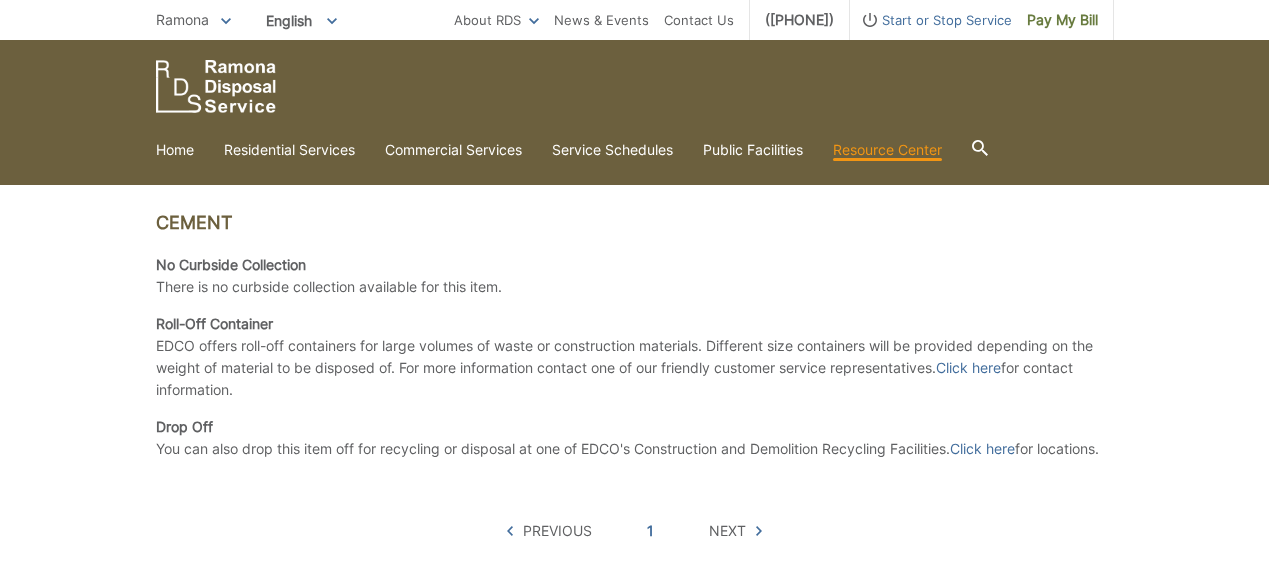 scroll, scrollTop: 651, scrollLeft: 0, axis: vertical 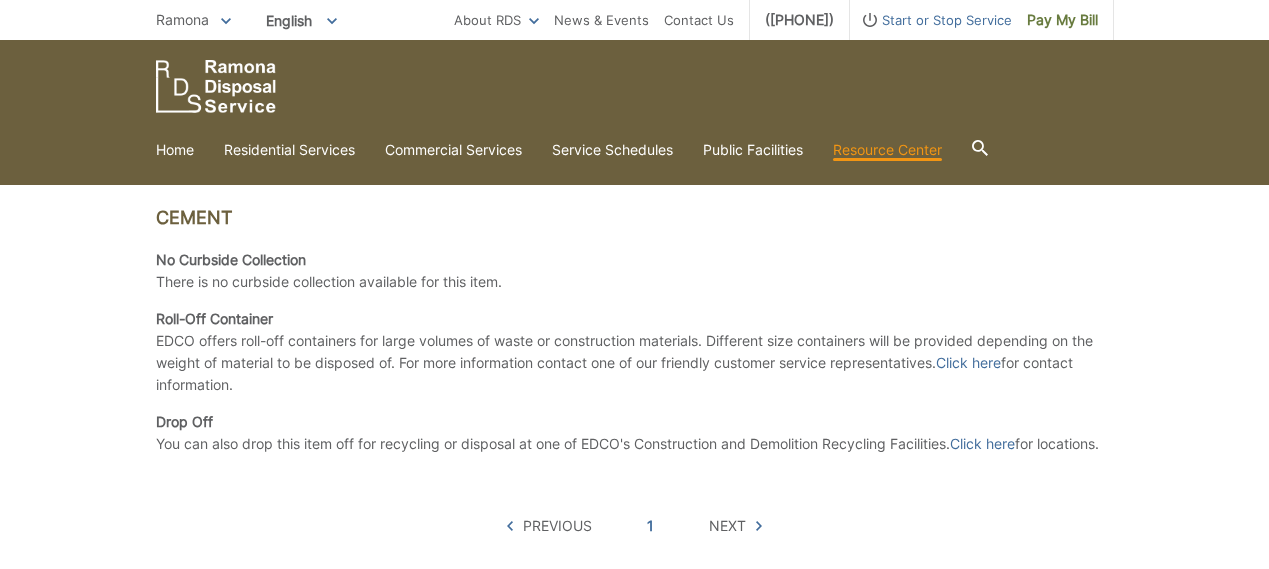 click on "EDCO offers roll-off containers for large volumes of waste or construction materials. Different size containers will be provided depending on the weight of material to be disposed of. For more information contact one of our friendly customer service representatives.  Click here  for contact information." at bounding box center (635, 363) 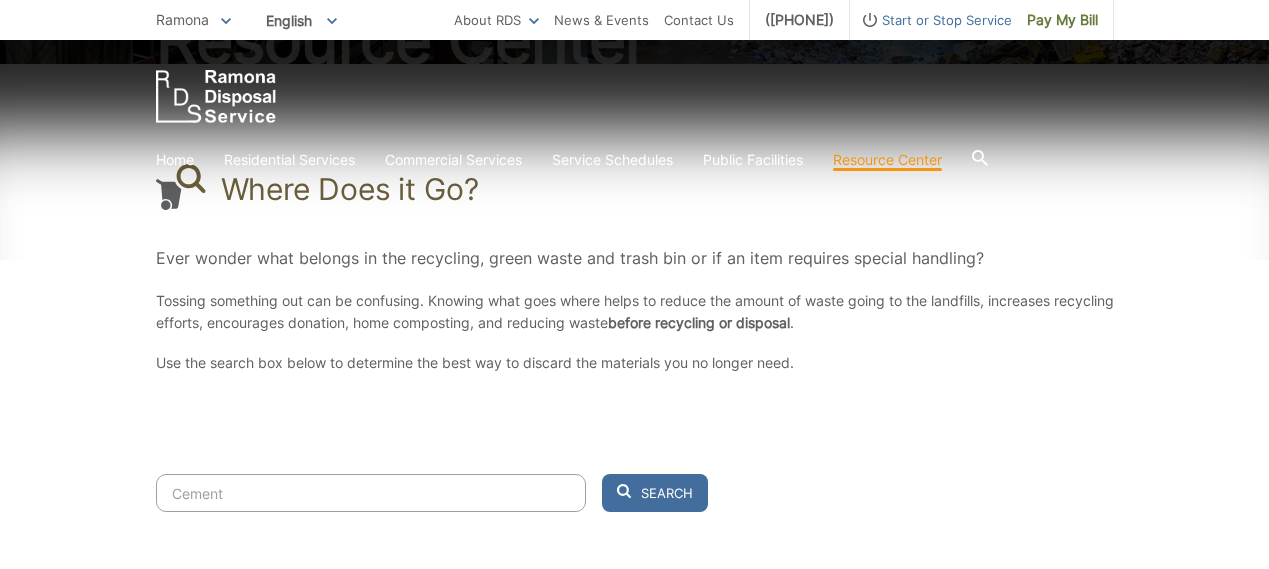 drag, startPoint x: 250, startPoint y: 482, endPoint x: 317, endPoint y: 422, distance: 89.938866 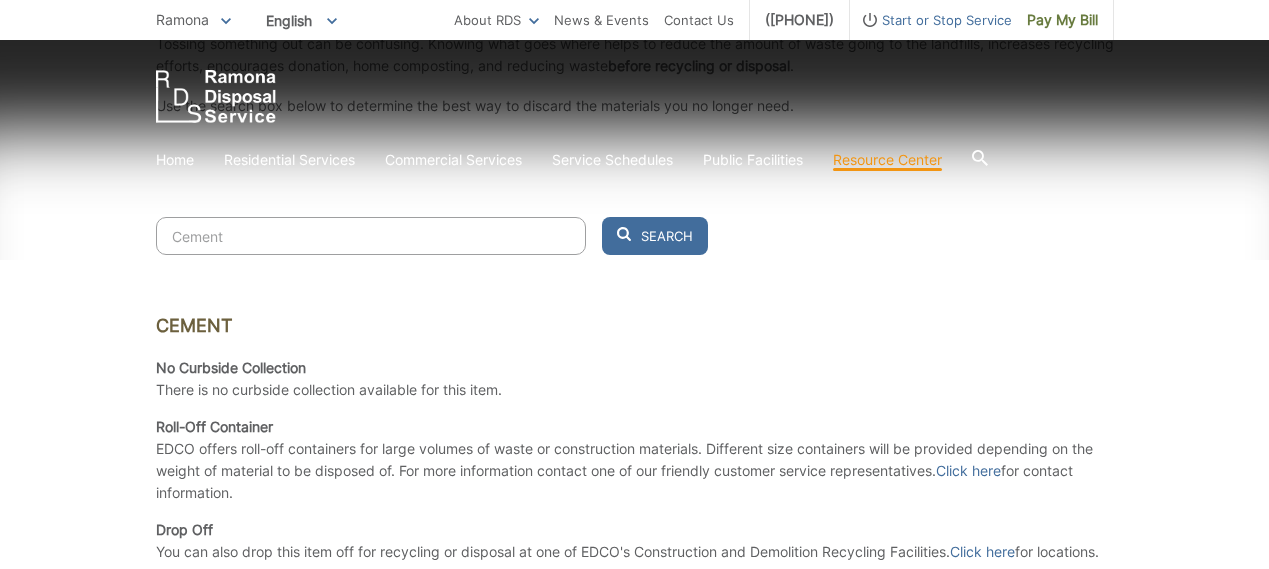 scroll, scrollTop: 584, scrollLeft: 0, axis: vertical 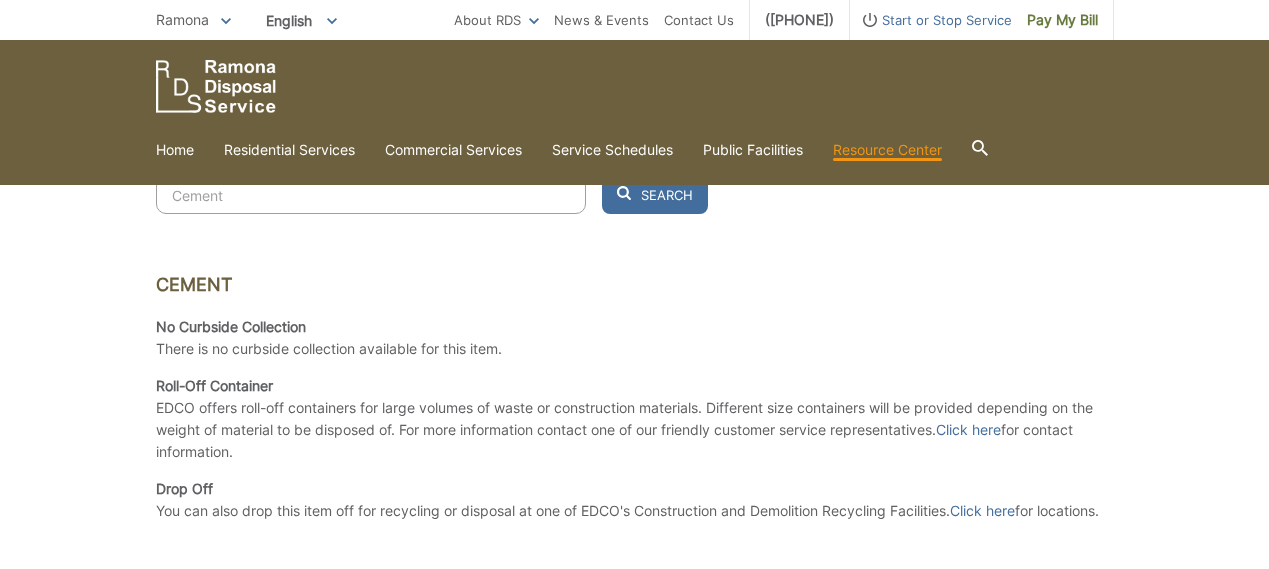 click on "Cement" at bounding box center [371, 195] 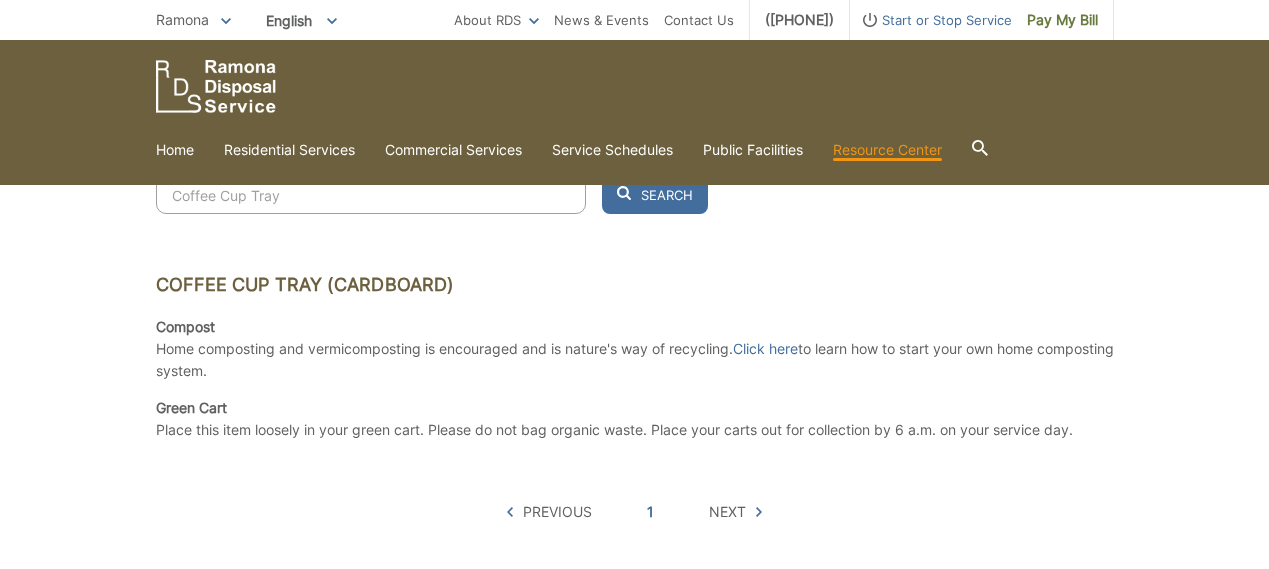 click on "Compost Home composting and vermicomposting is encouraged and is nature's way of recycling.  Click here  to learn how to start your own home composting system." at bounding box center [635, 349] 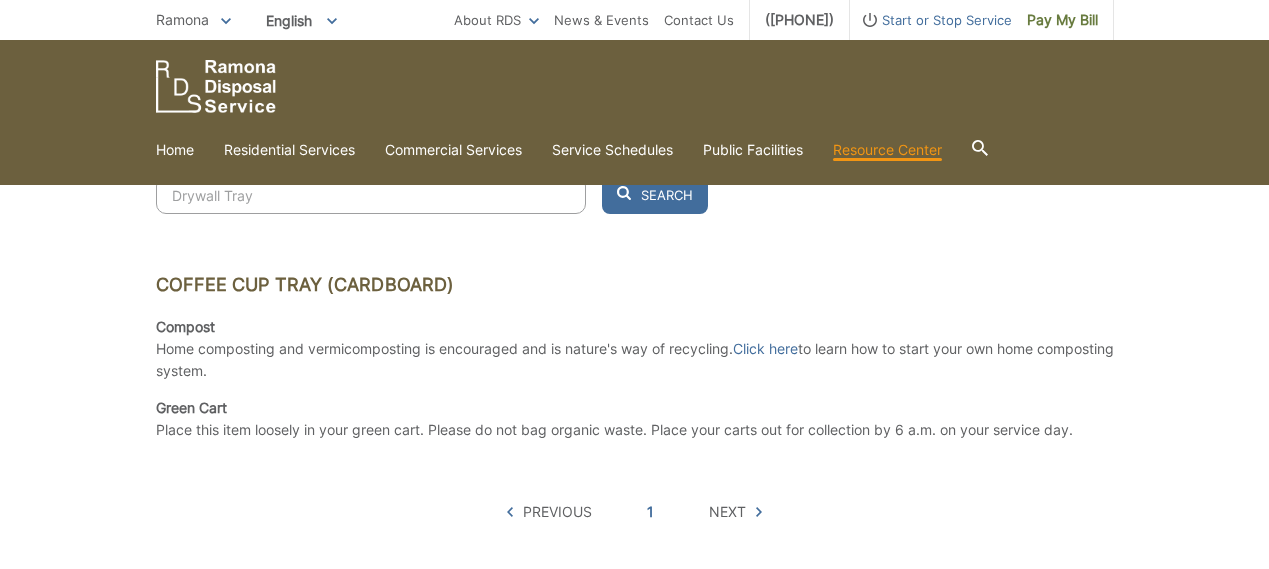 scroll, scrollTop: 563, scrollLeft: 0, axis: vertical 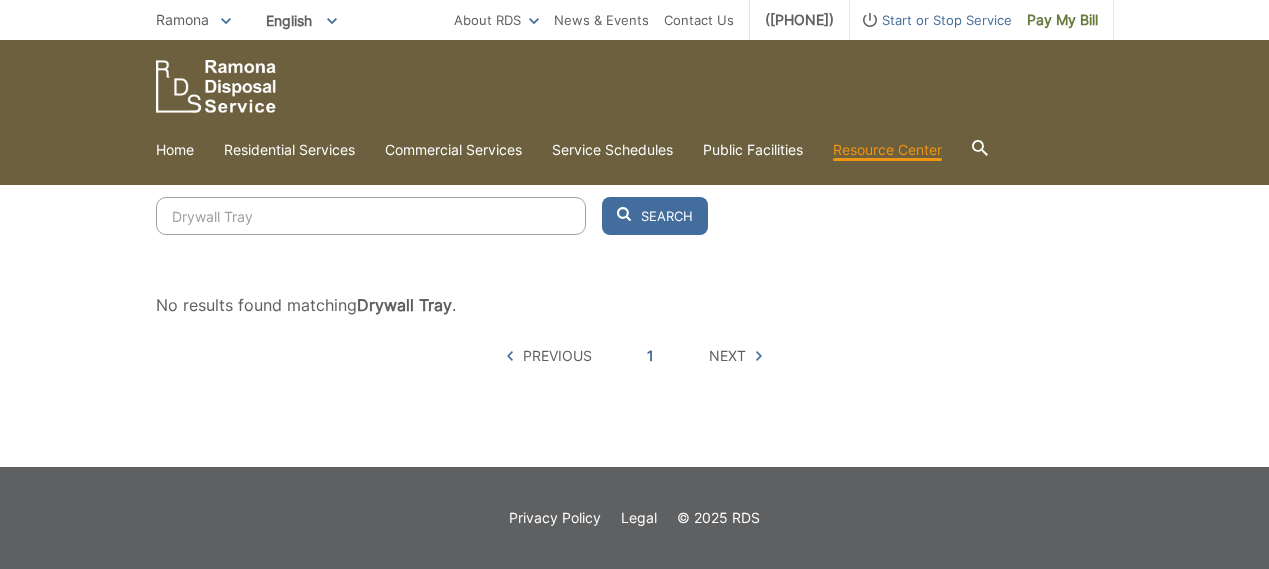 paste 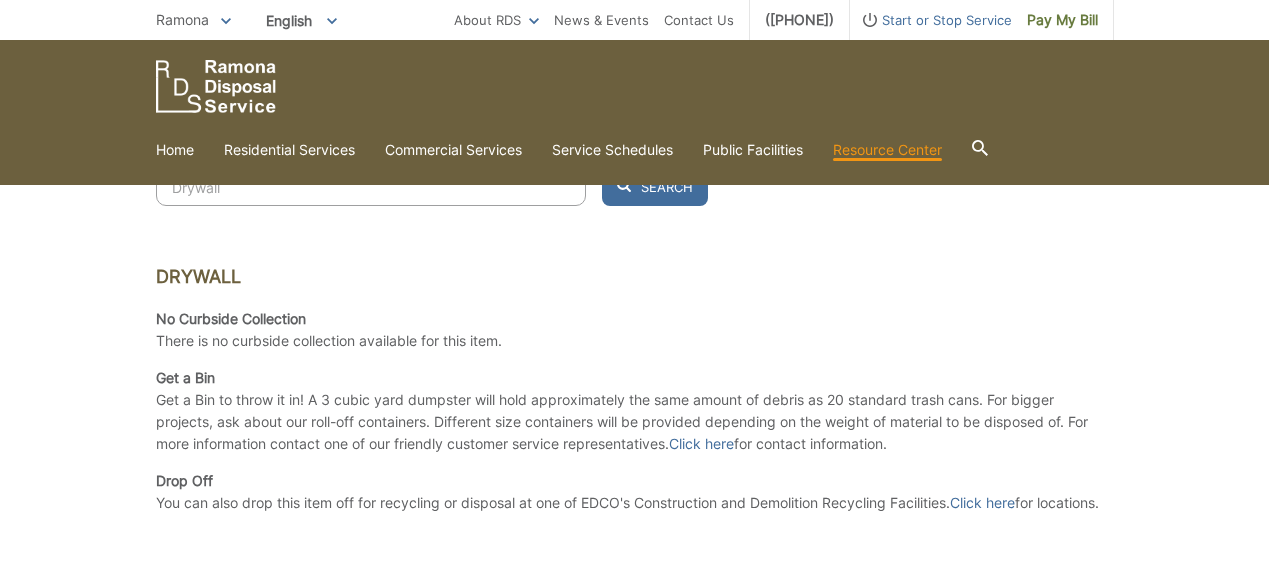 scroll, scrollTop: 594, scrollLeft: 0, axis: vertical 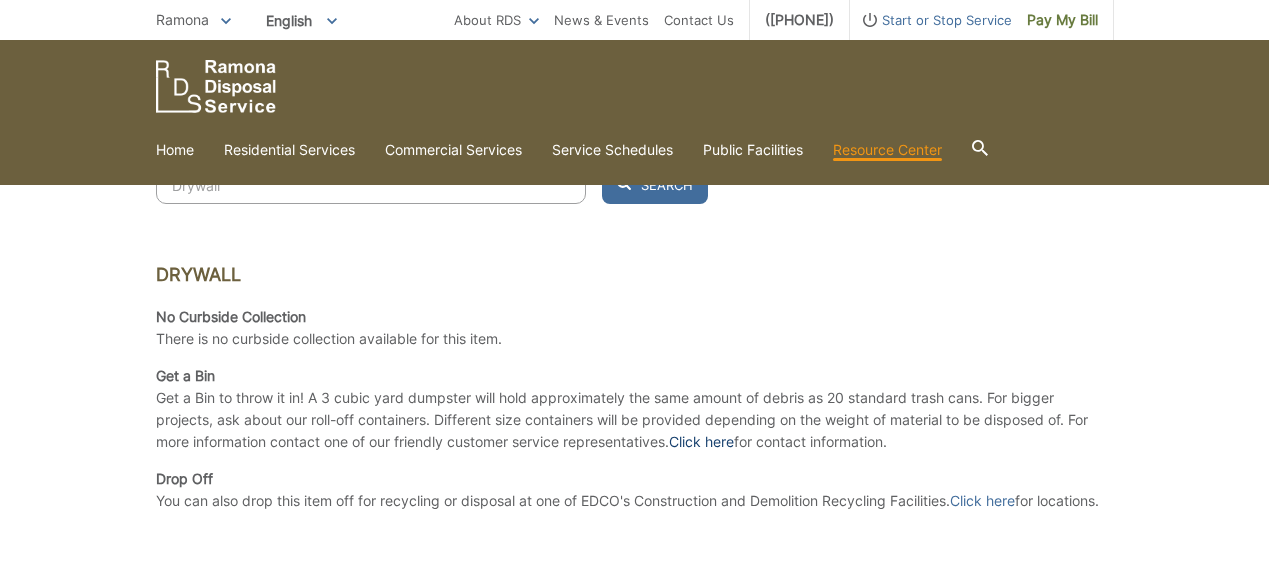 click on "Get a Bin to throw it in! A 3 cubic yard dumpster will hold approximately the same amount of debris as 20 standard trash cans. For bigger projects, ask about our roll-off containers. Different size containers will be provided depending on the weight of material to be disposed of. For more information contact one of our friendly customer service representatives.  Click here  for contact information." at bounding box center (635, 420) 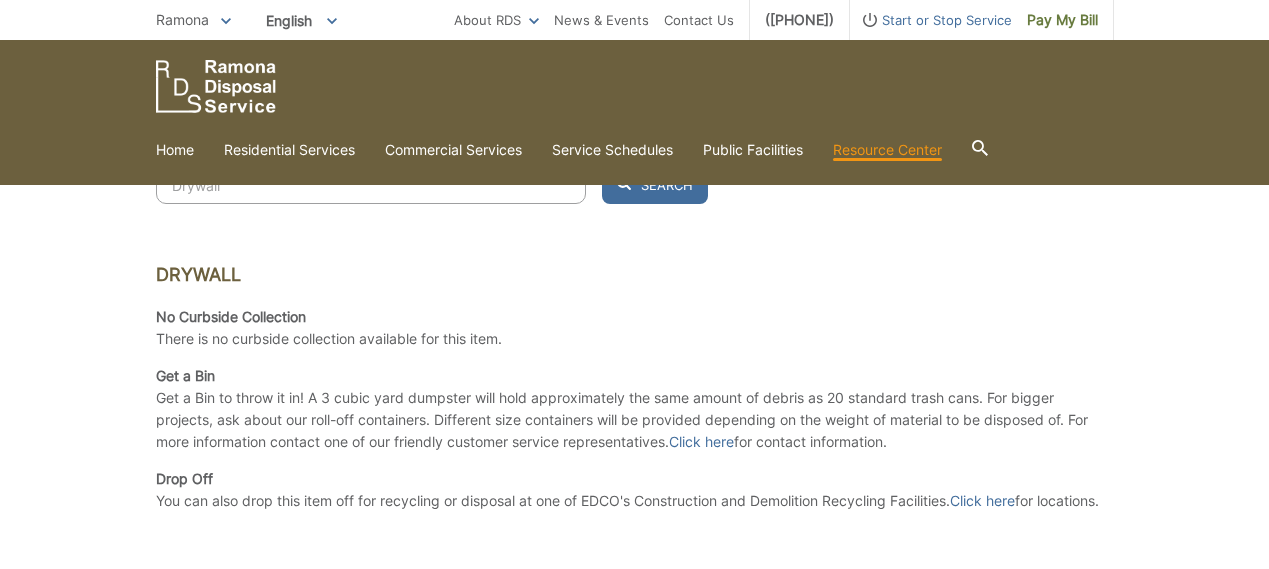 click on "Get a Bin to throw it in! A 3 cubic yard dumpster will hold approximately the same amount of debris as 20 standard trash cans. For bigger projects, ask about our roll-off containers. Different size containers will be provided depending on the weight of material to be disposed of. For more information contact one of our friendly customer service representatives.  Click here  for contact information." at bounding box center (635, 420) 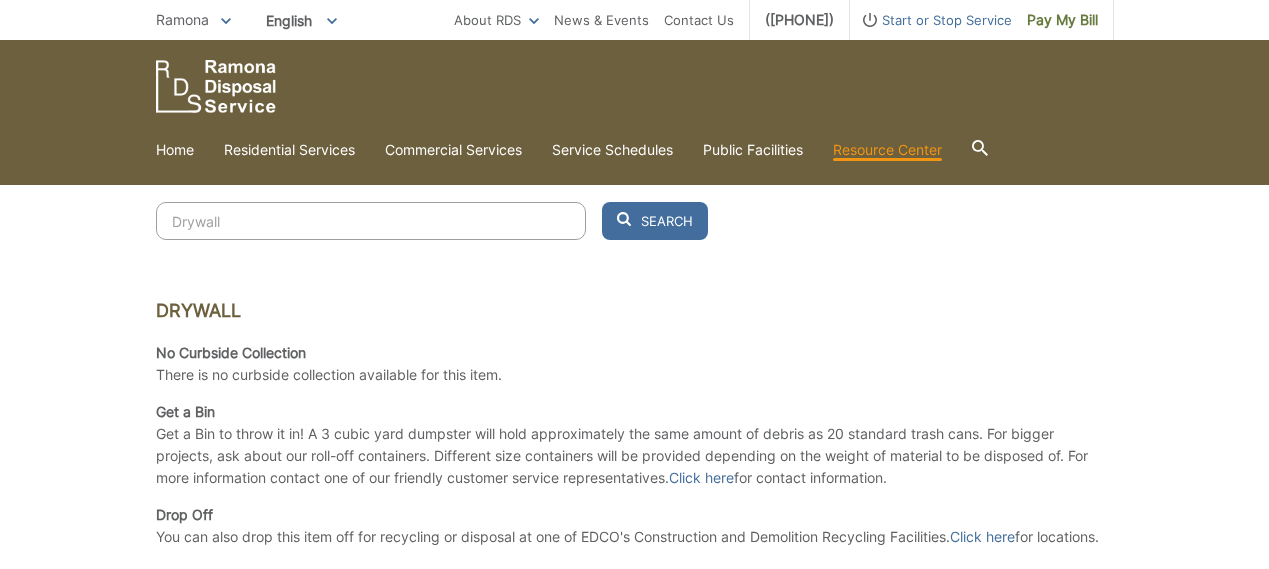 scroll, scrollTop: 553, scrollLeft: 0, axis: vertical 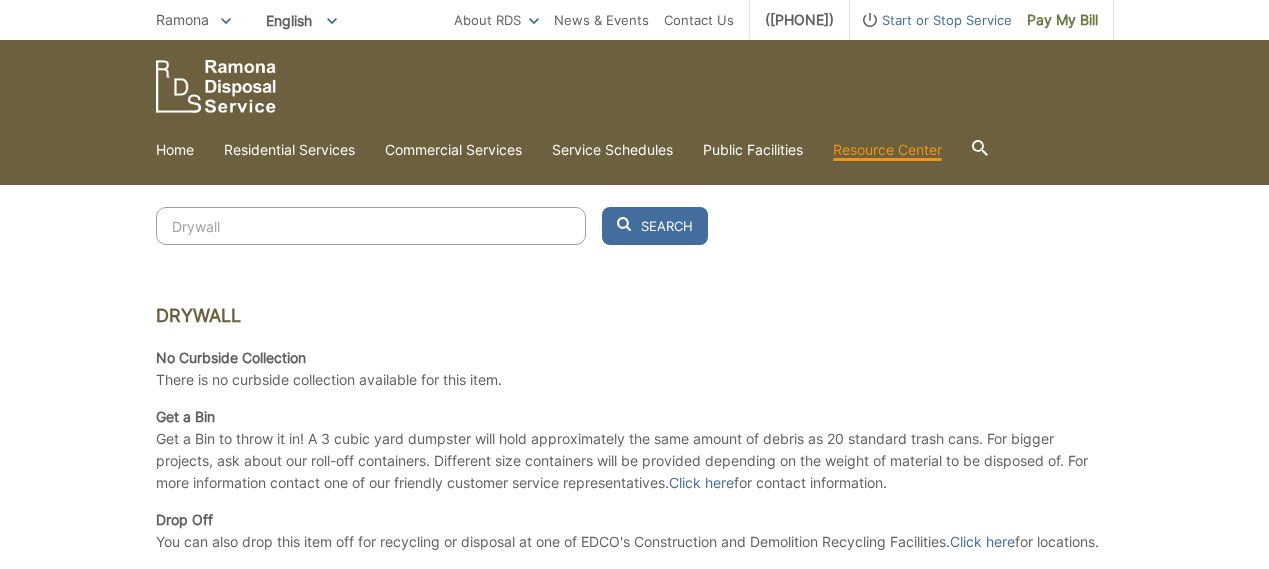 click on "Drywall" at bounding box center (371, 226) 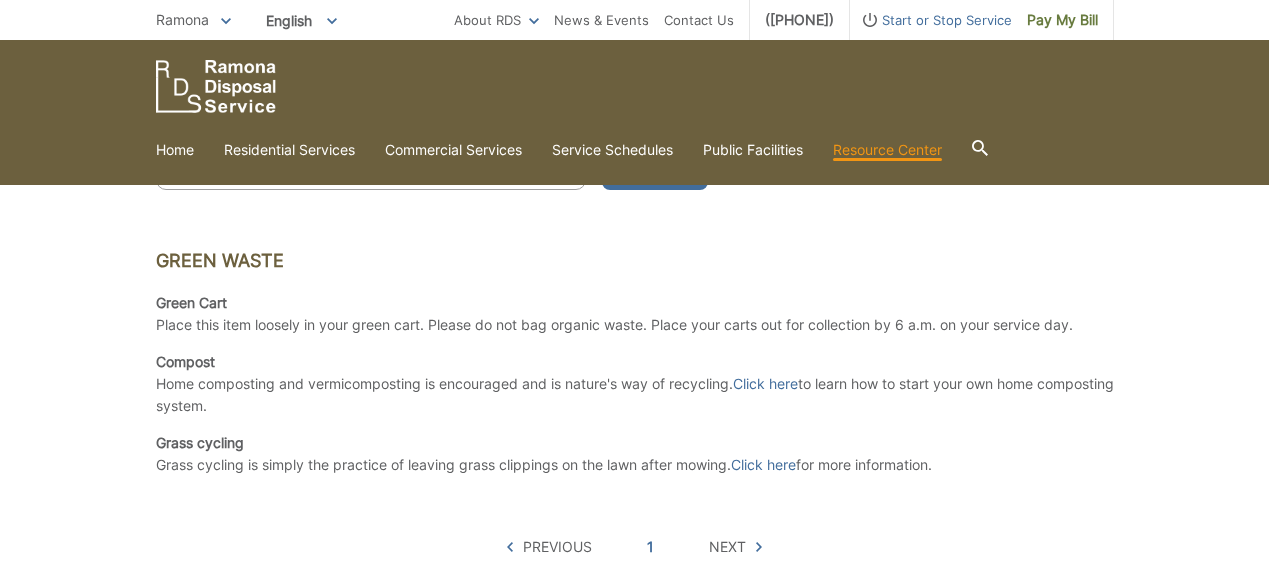 scroll, scrollTop: 628, scrollLeft: 0, axis: vertical 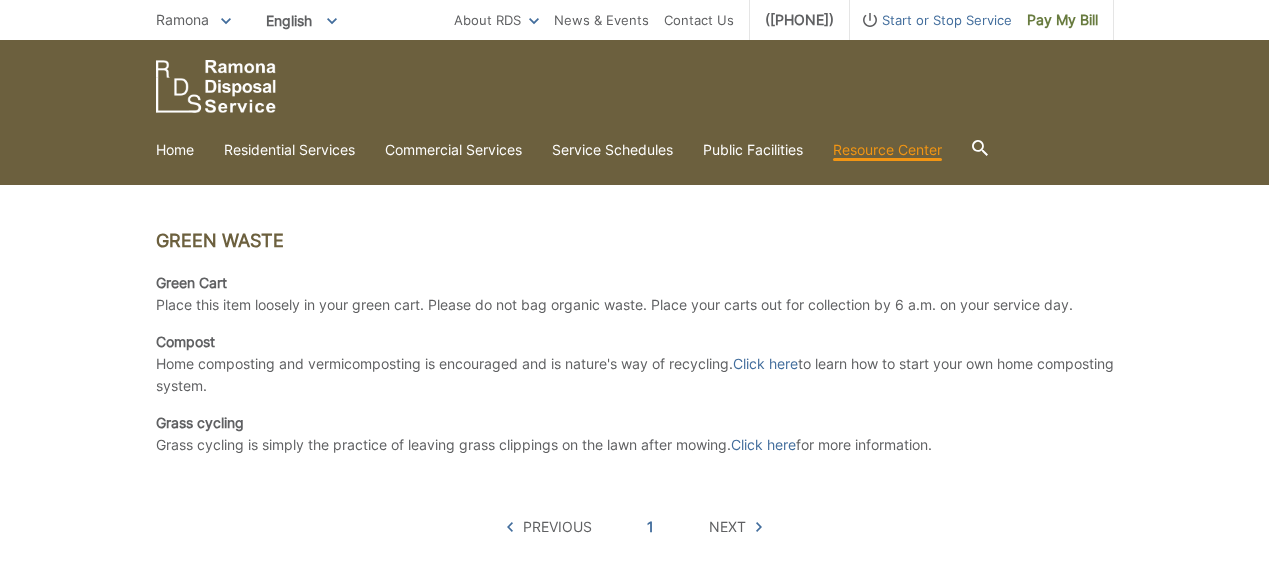 drag, startPoint x: 409, startPoint y: 291, endPoint x: 742, endPoint y: 341, distance: 336.73282 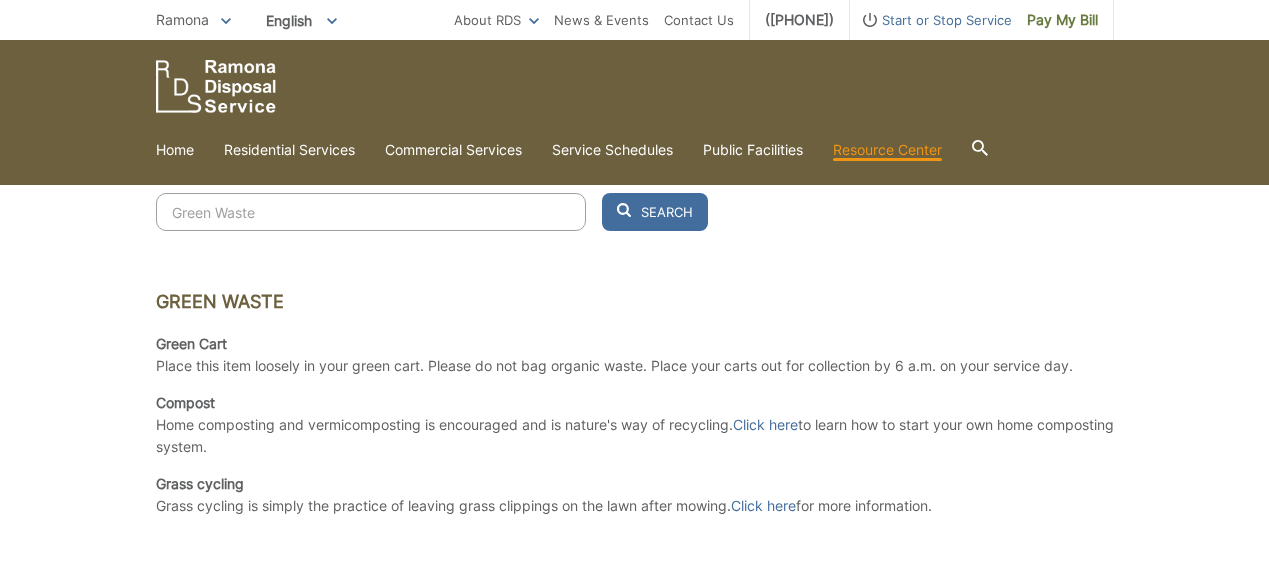 scroll, scrollTop: 541, scrollLeft: 0, axis: vertical 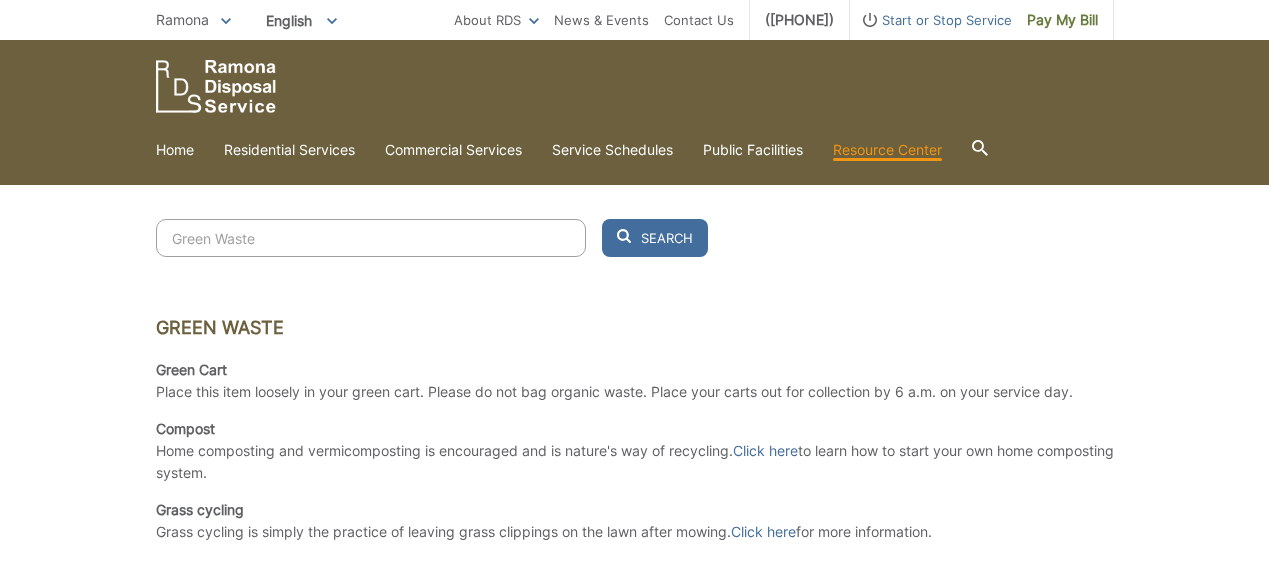 click on "Green Waste" at bounding box center (371, 238) 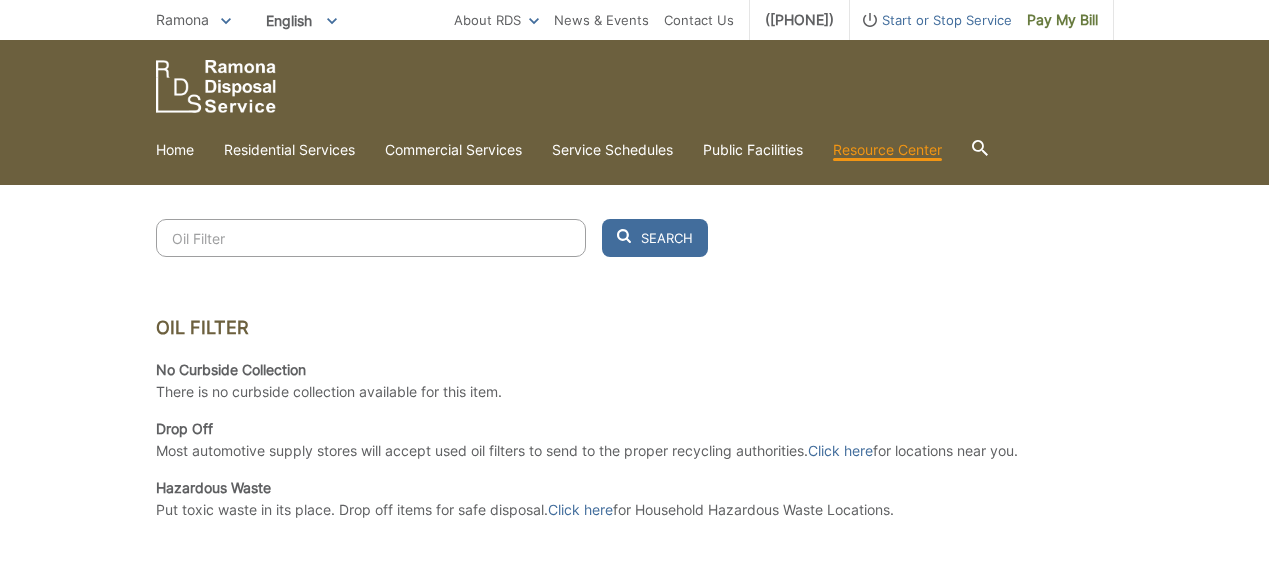 drag, startPoint x: 507, startPoint y: 333, endPoint x: 520, endPoint y: 333, distance: 13 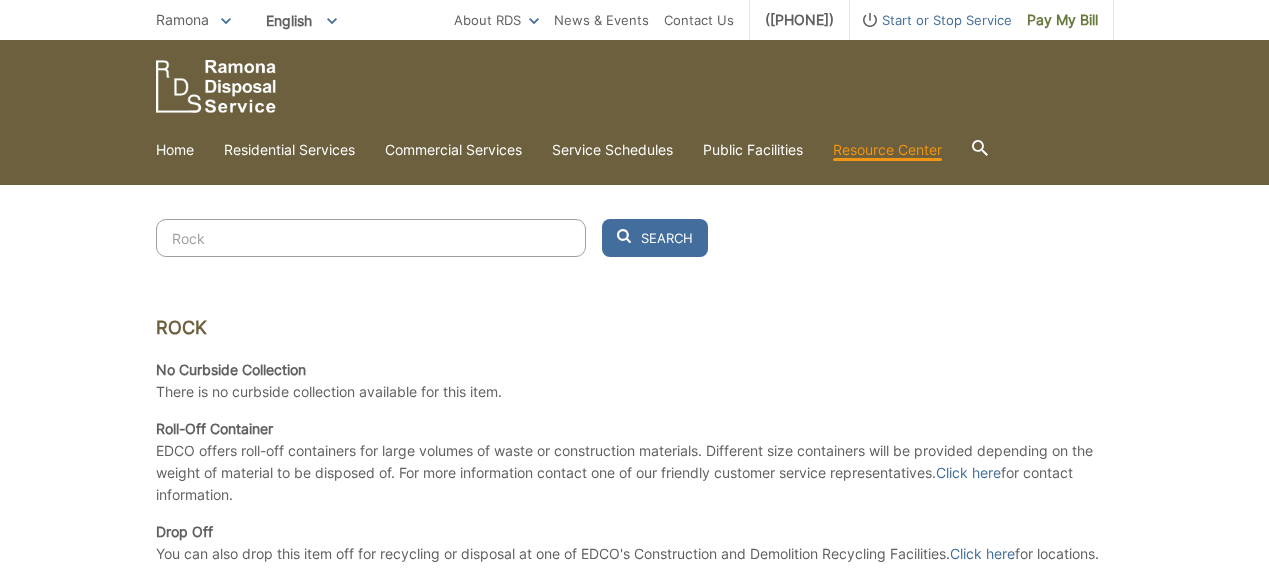 click on "EDCO offers roll-off containers for large volumes of waste or construction materials. Different size containers will be provided depending on the weight of material to be disposed of. For more information contact one of our friendly customer service representatives.  Click here  for contact information." at bounding box center (635, 473) 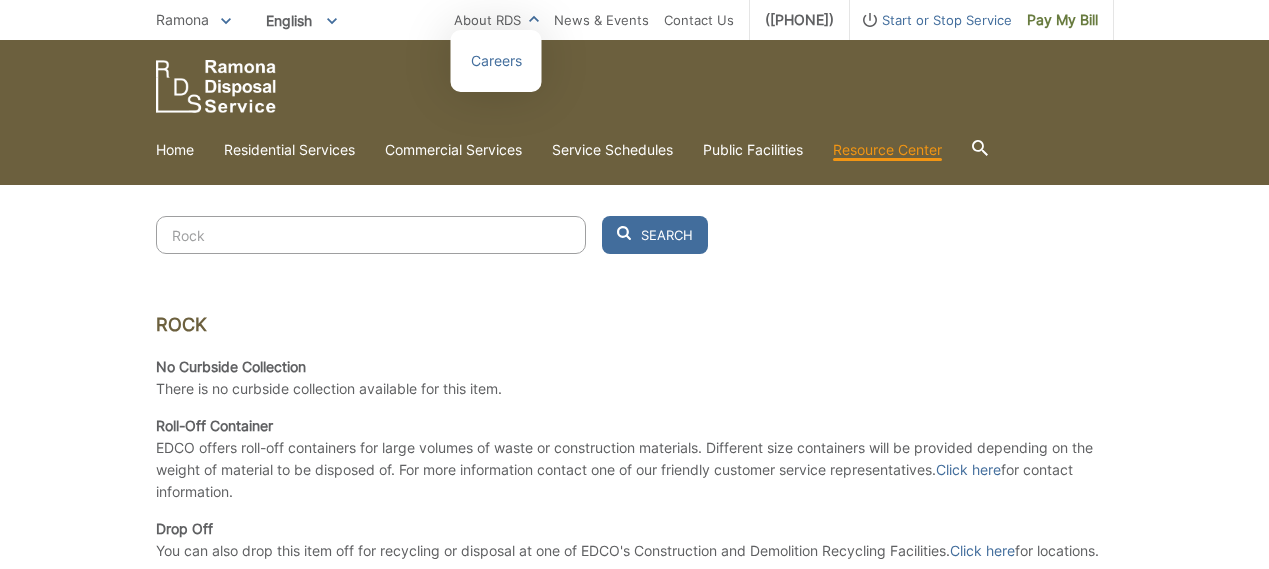 scroll, scrollTop: 534, scrollLeft: 0, axis: vertical 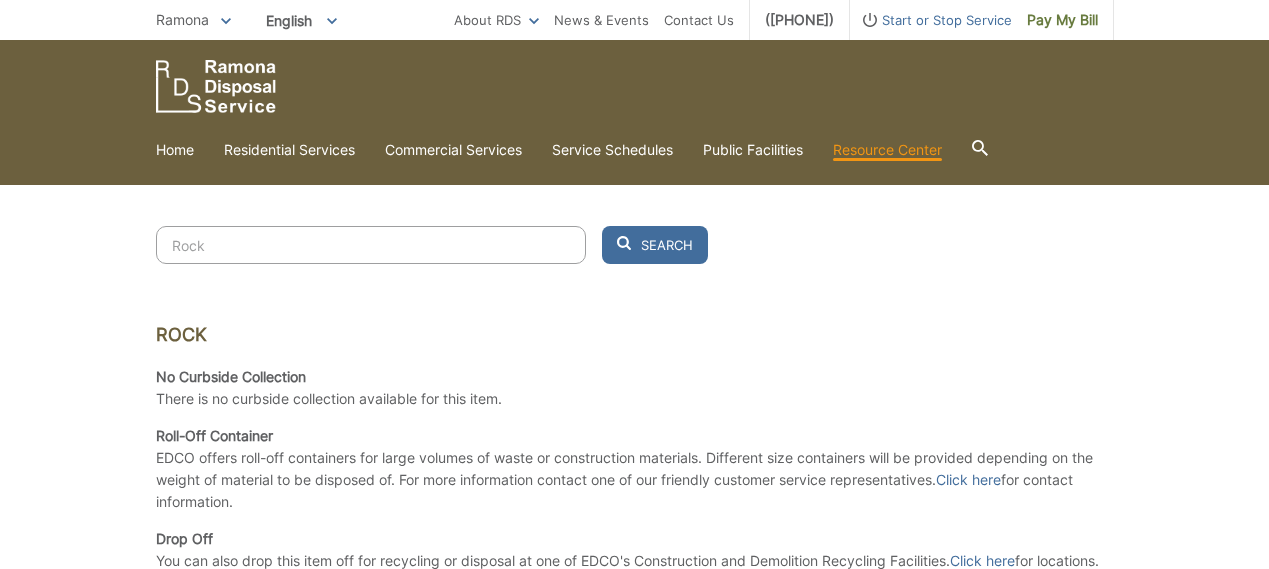 click on "Rock" at bounding box center (371, 245) 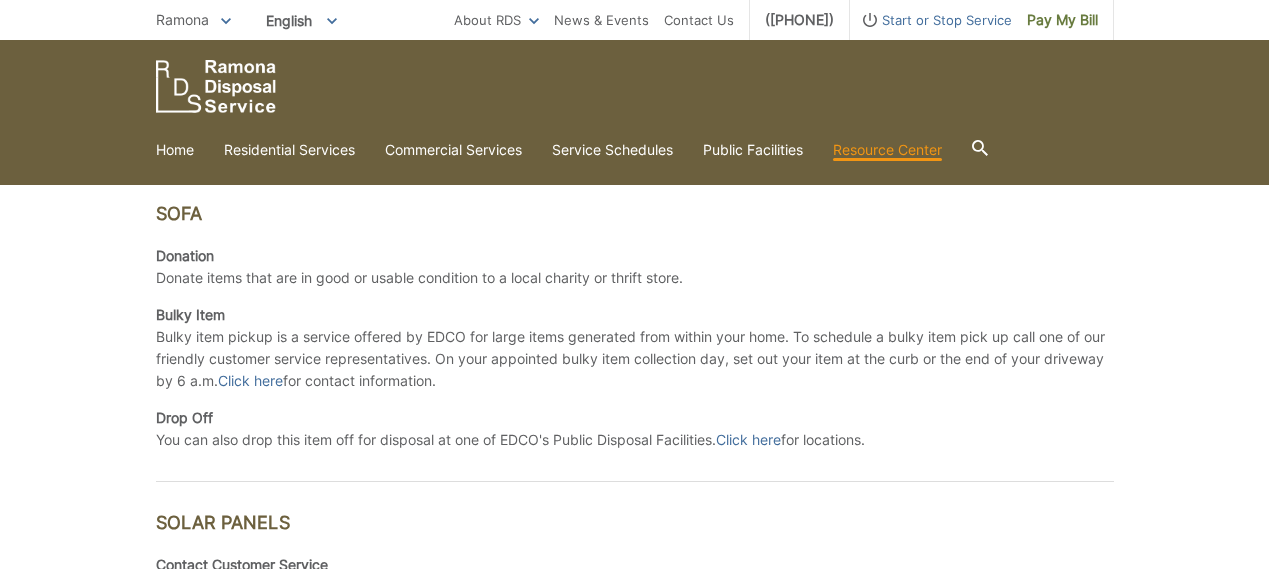 scroll, scrollTop: 688, scrollLeft: 0, axis: vertical 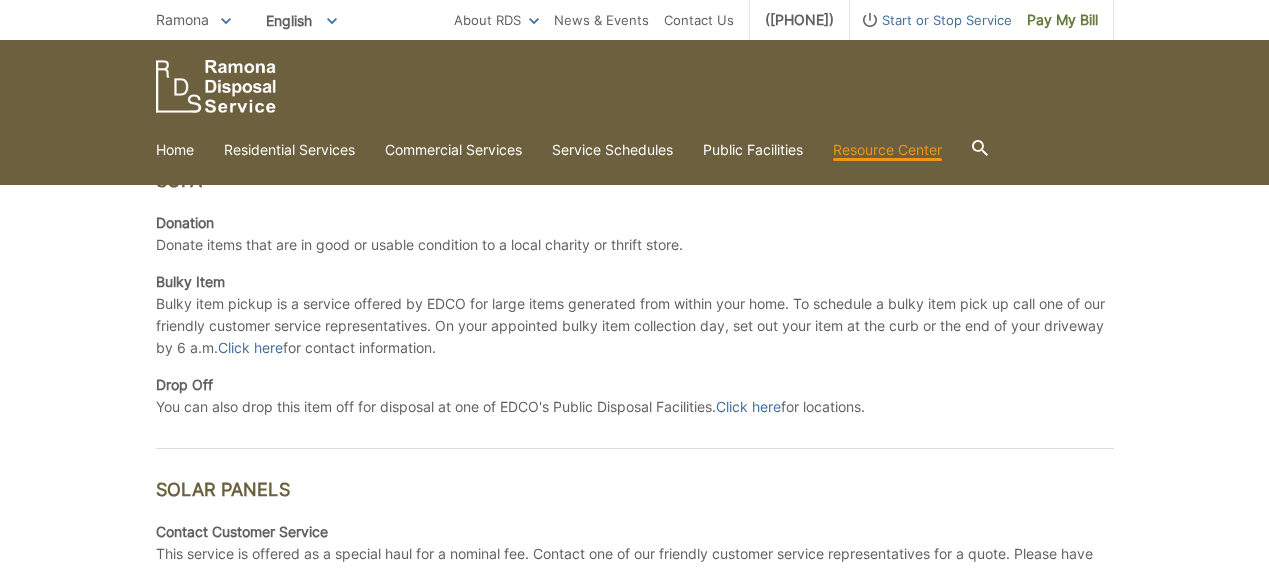 drag, startPoint x: 470, startPoint y: 325, endPoint x: 444, endPoint y: 334, distance: 27.513634 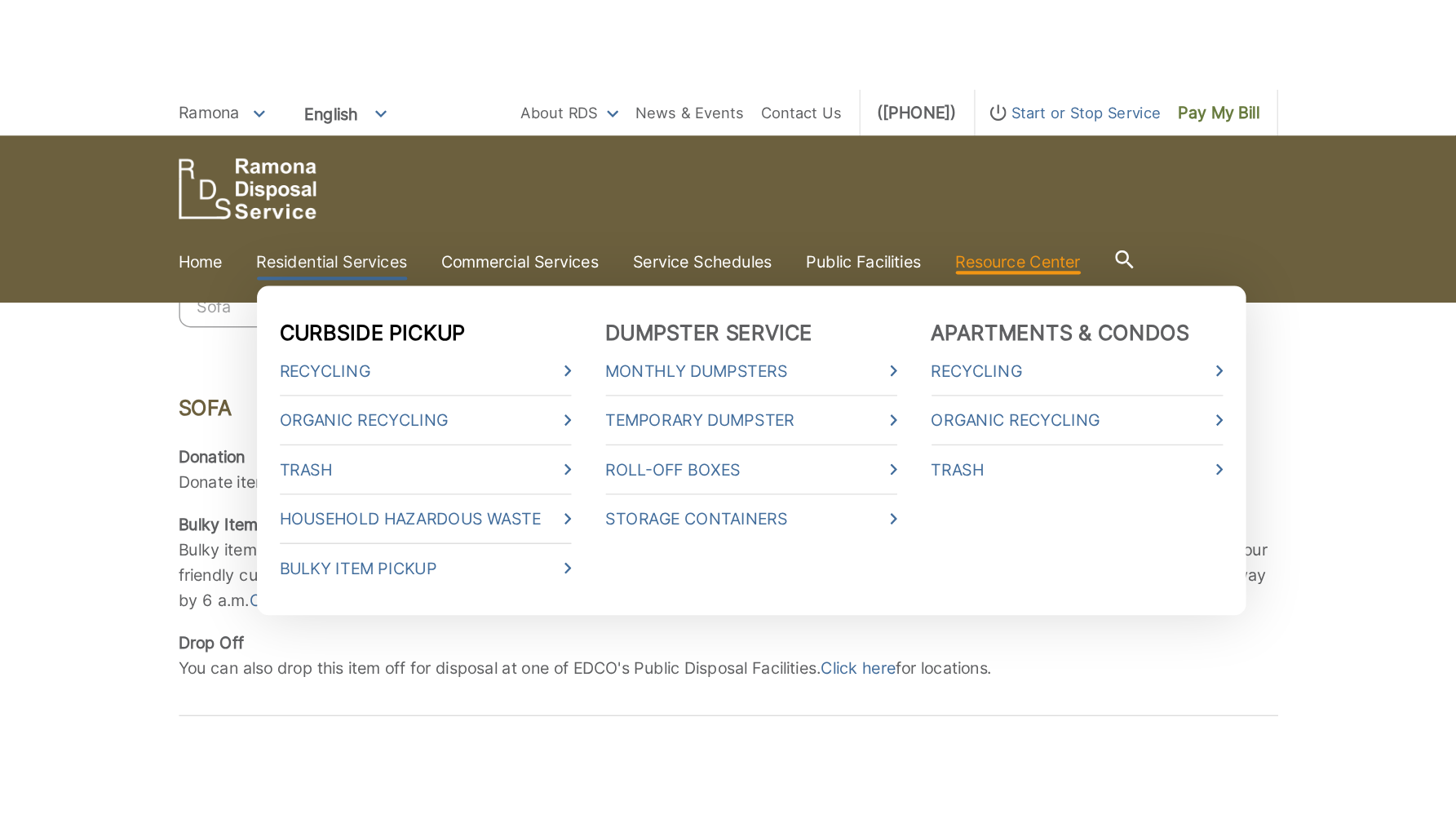 scroll, scrollTop: 476, scrollLeft: 0, axis: vertical 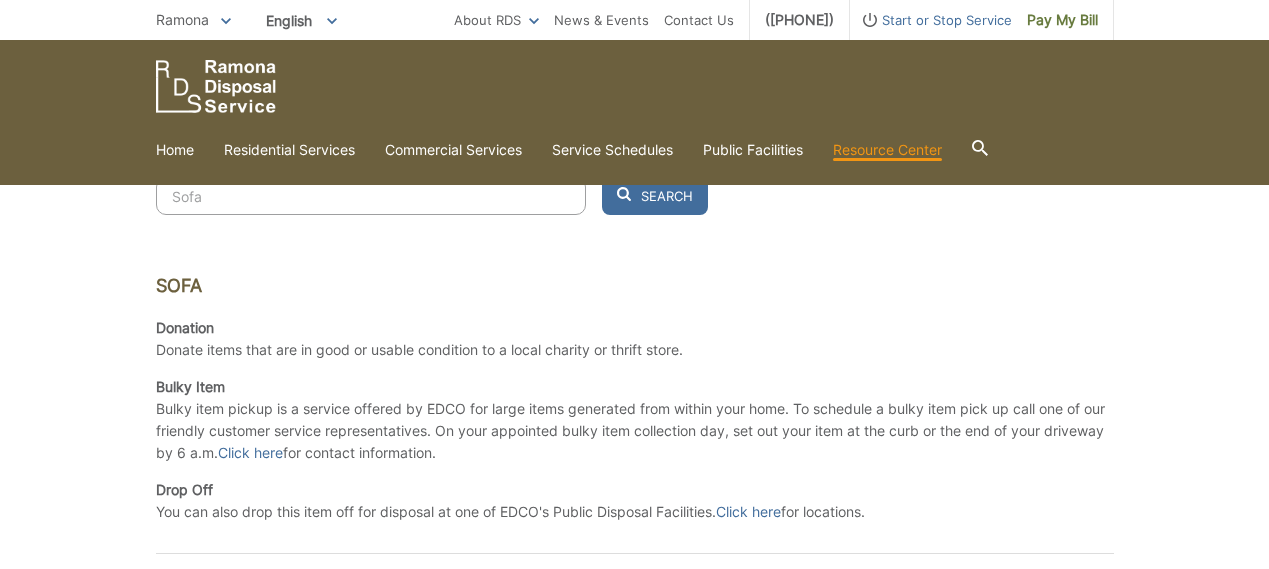 click on "Sofa           Search
Sofa
Donation Donate items that are in good or usable condition to a local charity or thrift store.
Bulky Item Bulky item pickup is a service offered by EDCO for large items generated from within your home. To schedule a bulky item pick up call one of our friendly customer service representatives. On your appointed bulky item collection day, set out your item at the curb or the end of your driveway by 6 a.m.  Click here  for contact information.
Drop Off You can also drop this item off for disposal at one of EDCO's Public Disposal Facilities.  Click here  for locations.
Solar Panels
Contact Customer Service This service is offered as a special haul for a nominal fee. Contact one of our friendly customer service representatives for a quote. Please have the size and number of solar panels ready.  Click here  for contact information.
Solar Lights" at bounding box center [635, 766] 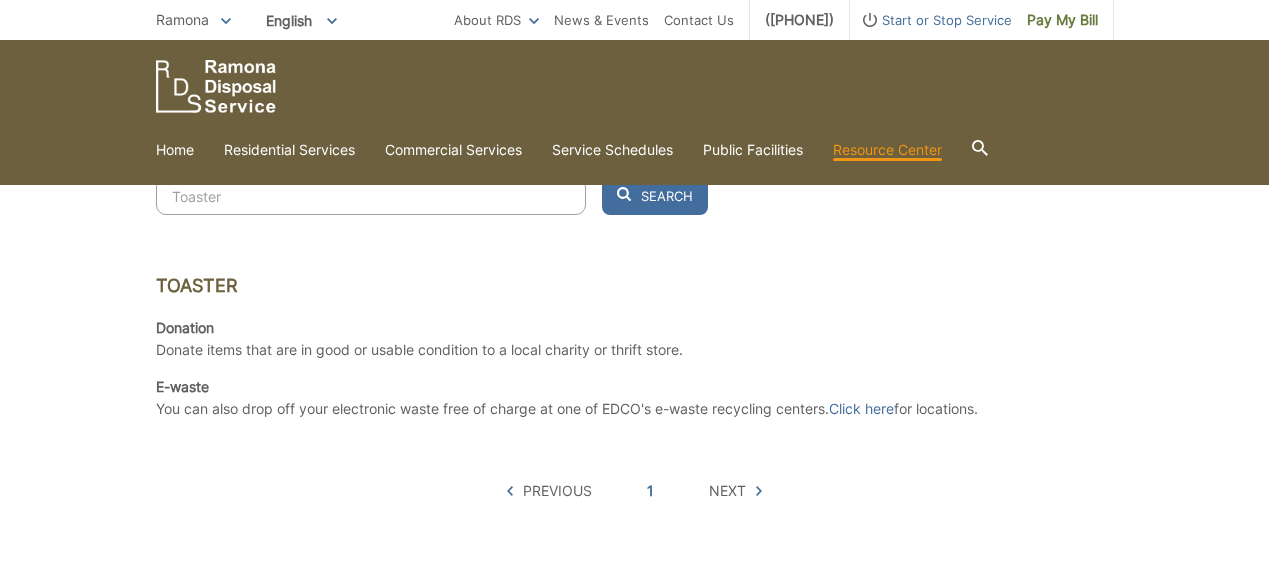 click on "Donation Donate items that are in good or usable condition to a local charity or thrift store." at bounding box center (419, 339) 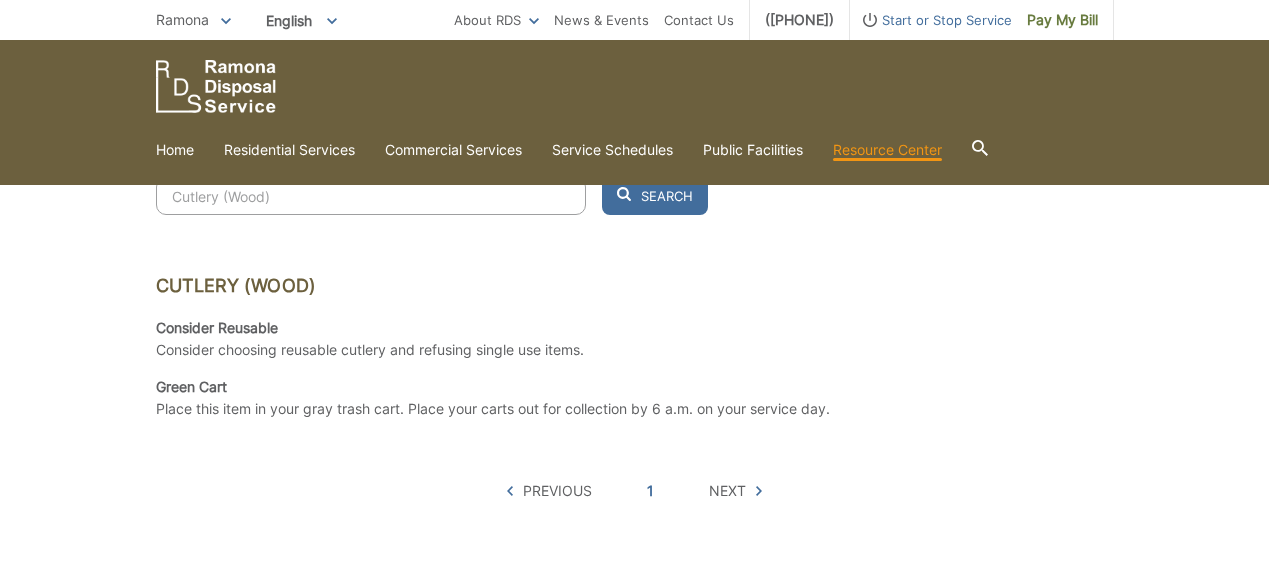 click on "Cutlery (wood)" at bounding box center [635, 296] 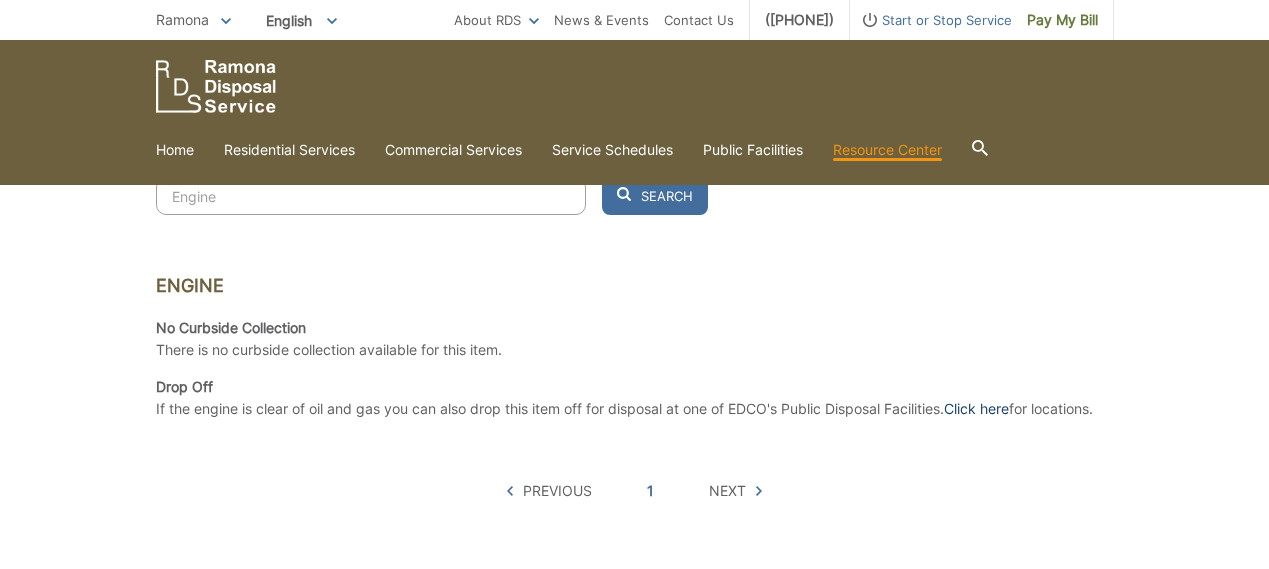click on "Click here" at bounding box center (976, 409) 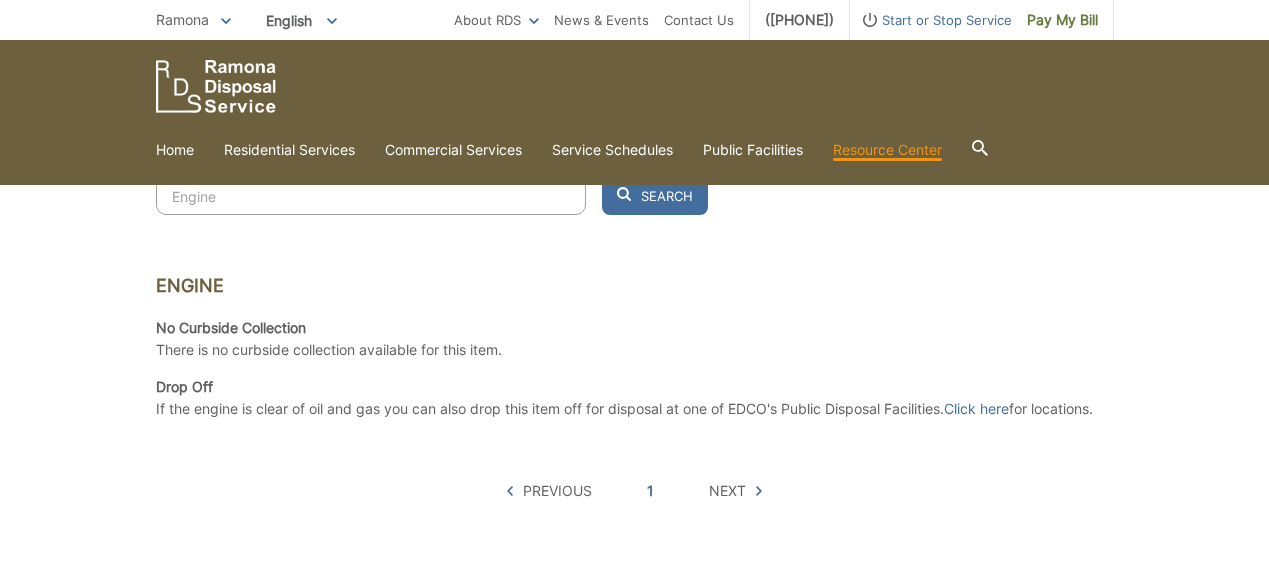 click on "Engine" at bounding box center (371, 196) 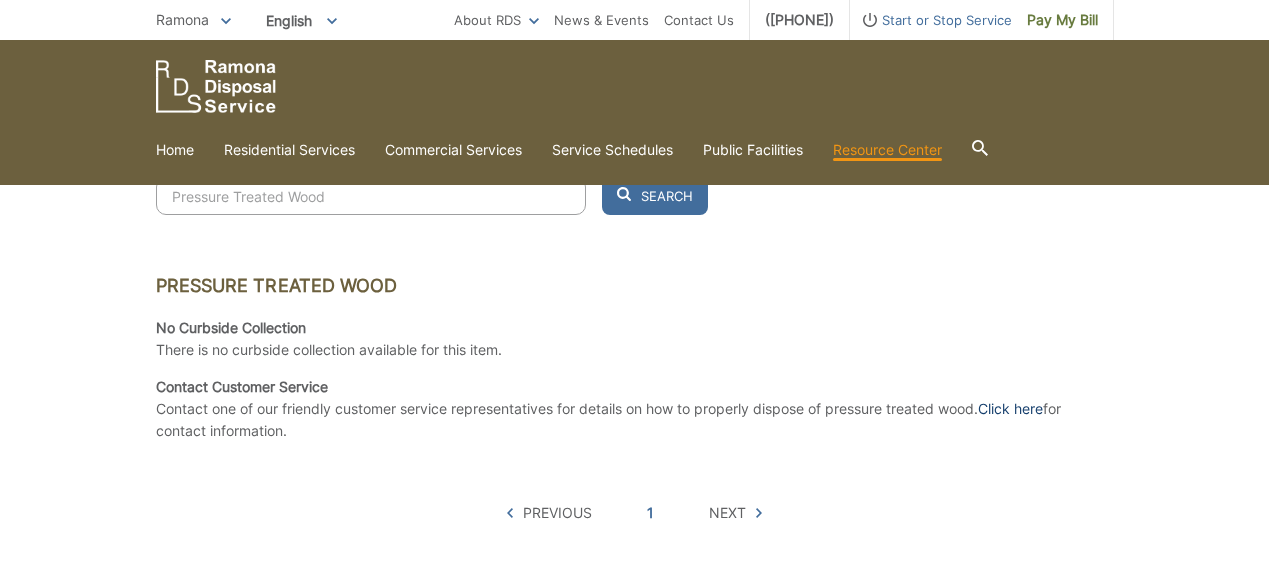 click on "Click here" at bounding box center [1010, 409] 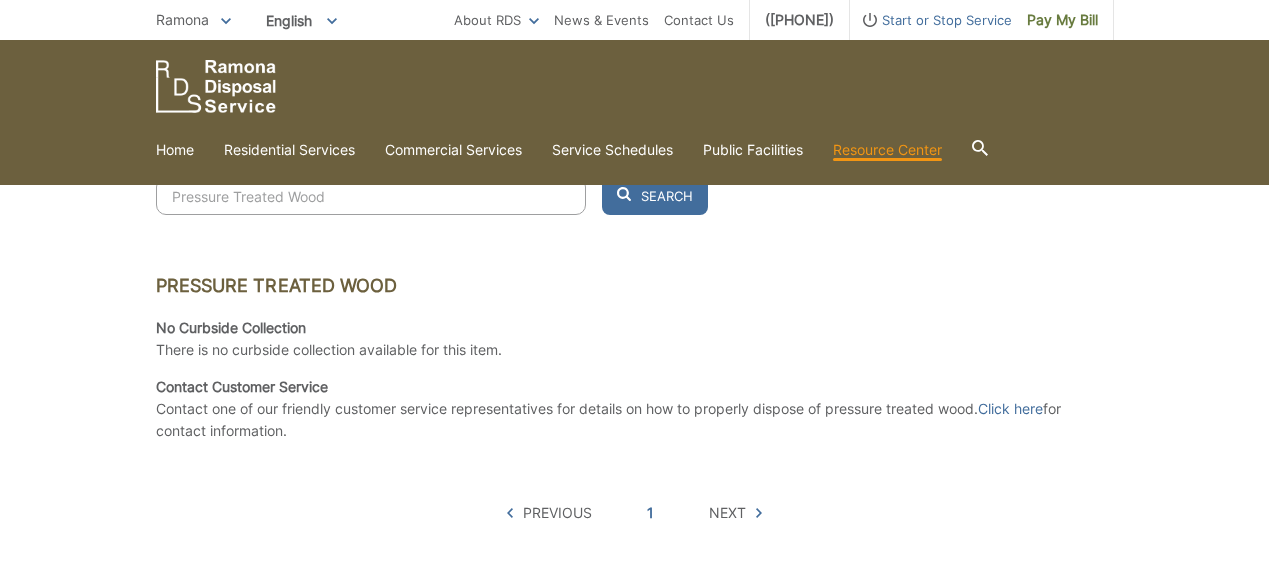 click on "Pressure Treated Wood" at bounding box center [371, 196] 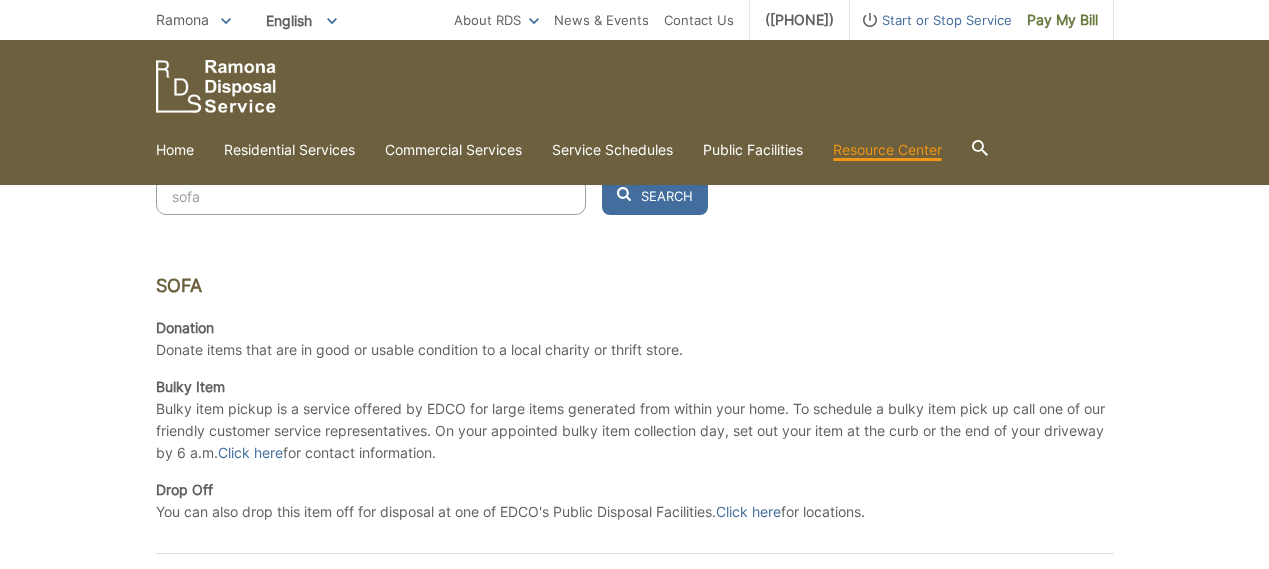type on "sofa" 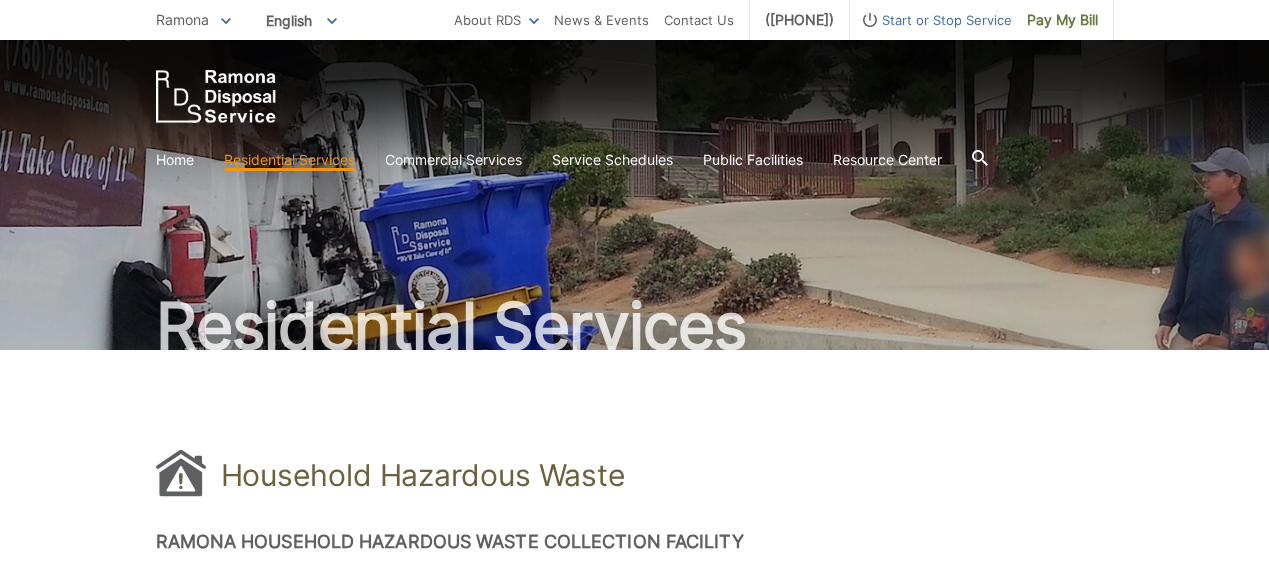 scroll, scrollTop: 0, scrollLeft: 0, axis: both 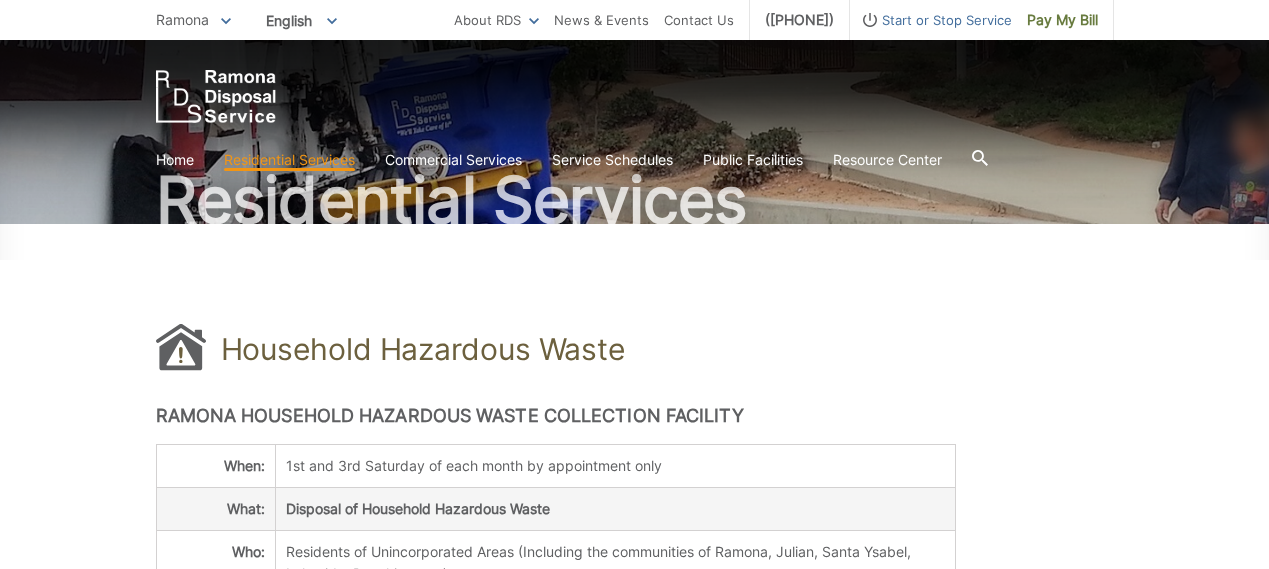 click on "Residential Services" at bounding box center (634, 69) 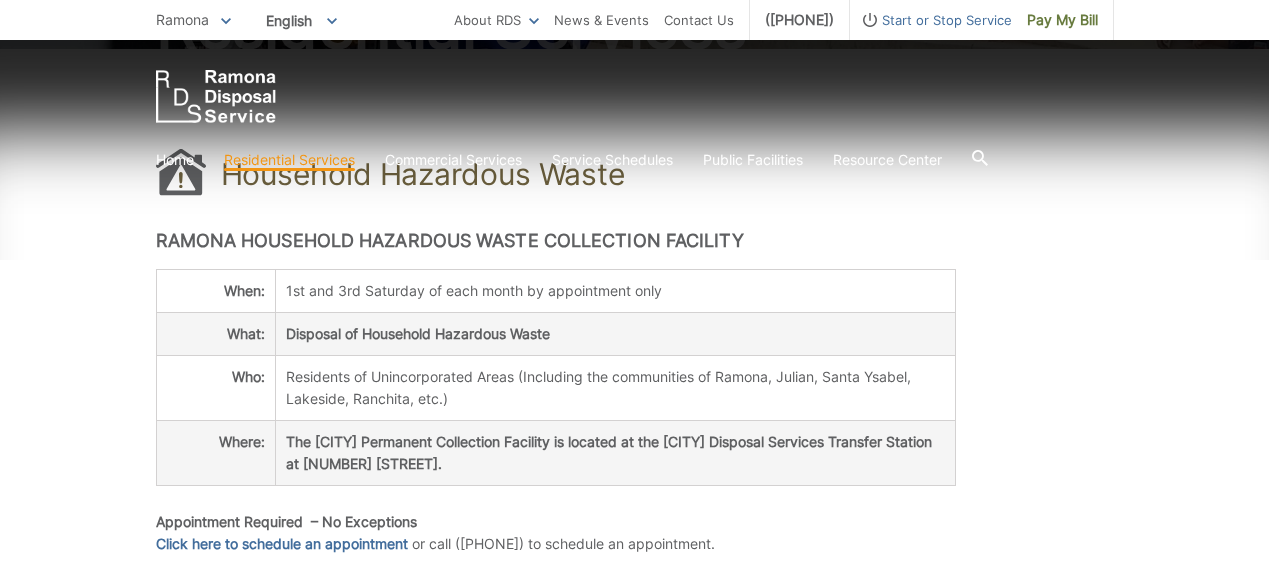 scroll, scrollTop: 329, scrollLeft: 0, axis: vertical 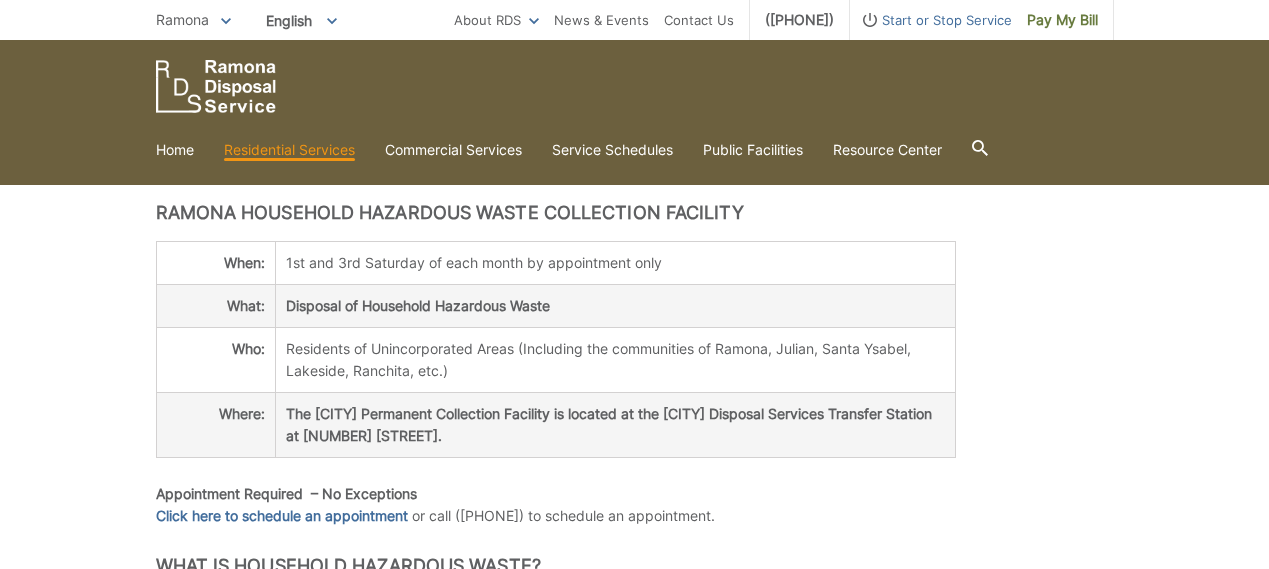 click on "Household Hazardous Waste
[CITY] Household Hazardous Waste Collection Facility
When:
1st and 3rd Saturday of each month by appointment only
What:
Disposal of Household Hazardous Waste
Who:
Residents of Unincorporated Areas (Including the communities of [CITY], [CITY], [CITY], [CITY], [CITY], etc.)
Where:
The [CITY] Permanent Collection Facility is located at the [CITY] Disposal Services Transfer Station at [NUMBER] [STREET].
Appointment Required  – No Exceptions
Click here to schedule an appointment   or call ([PHONE]) to schedule an appointment.
What is Household Hazardous Waste?
Household Hazardous Waste Includes Leftover:
Aerosol
Lighter Fluid
All-Purpose Cleaner
Used Oil/Oil filters
Antifreeze
Oven Cleaner" at bounding box center (634, 2058) 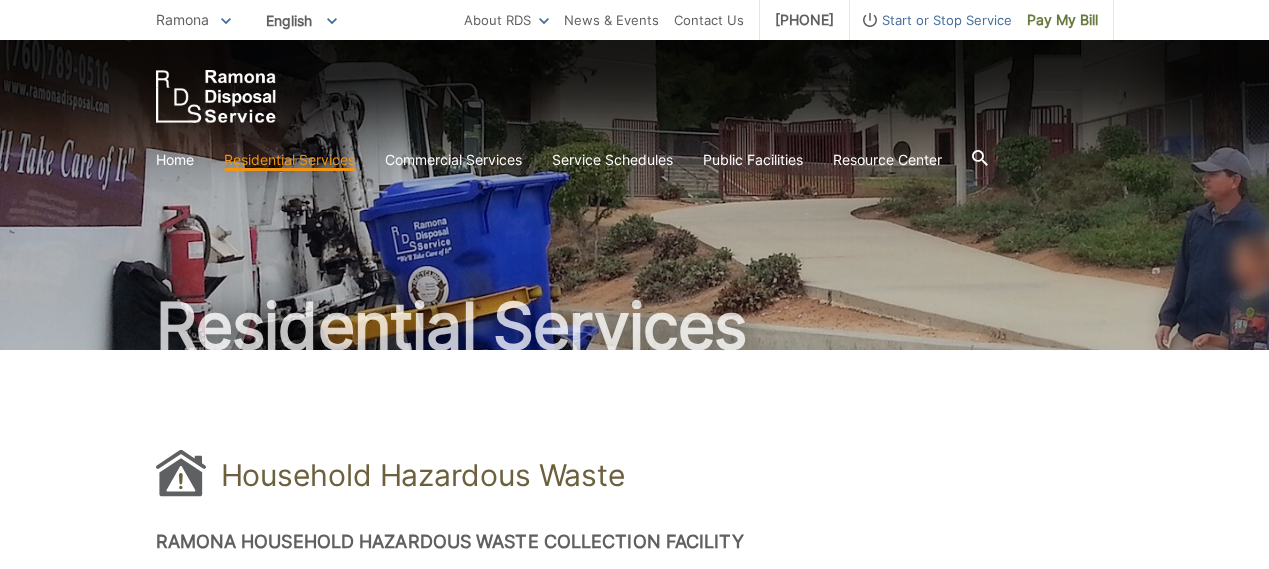scroll, scrollTop: 0, scrollLeft: 0, axis: both 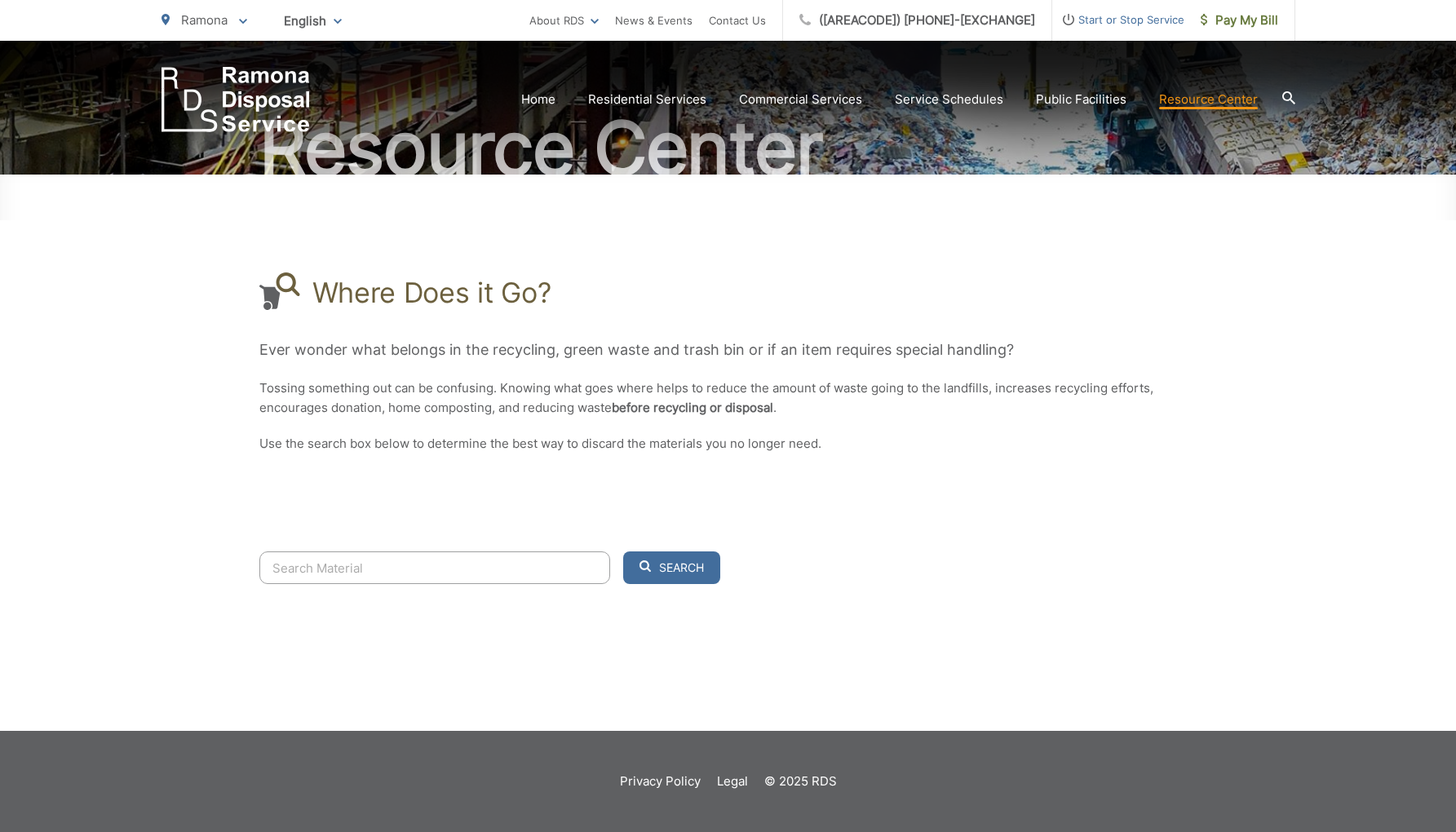 click at bounding box center [435, 568] 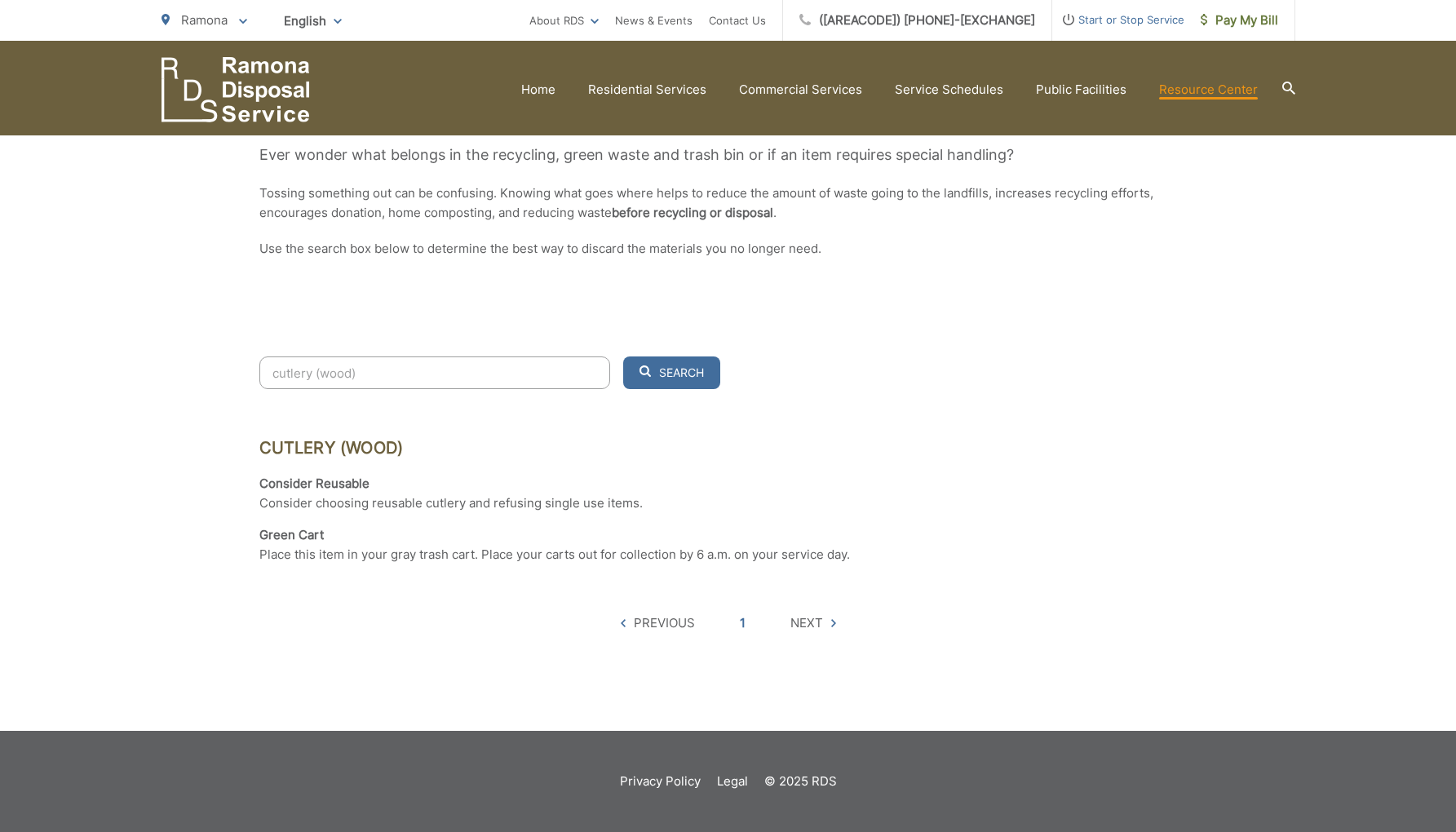 scroll, scrollTop: 346, scrollLeft: 0, axis: vertical 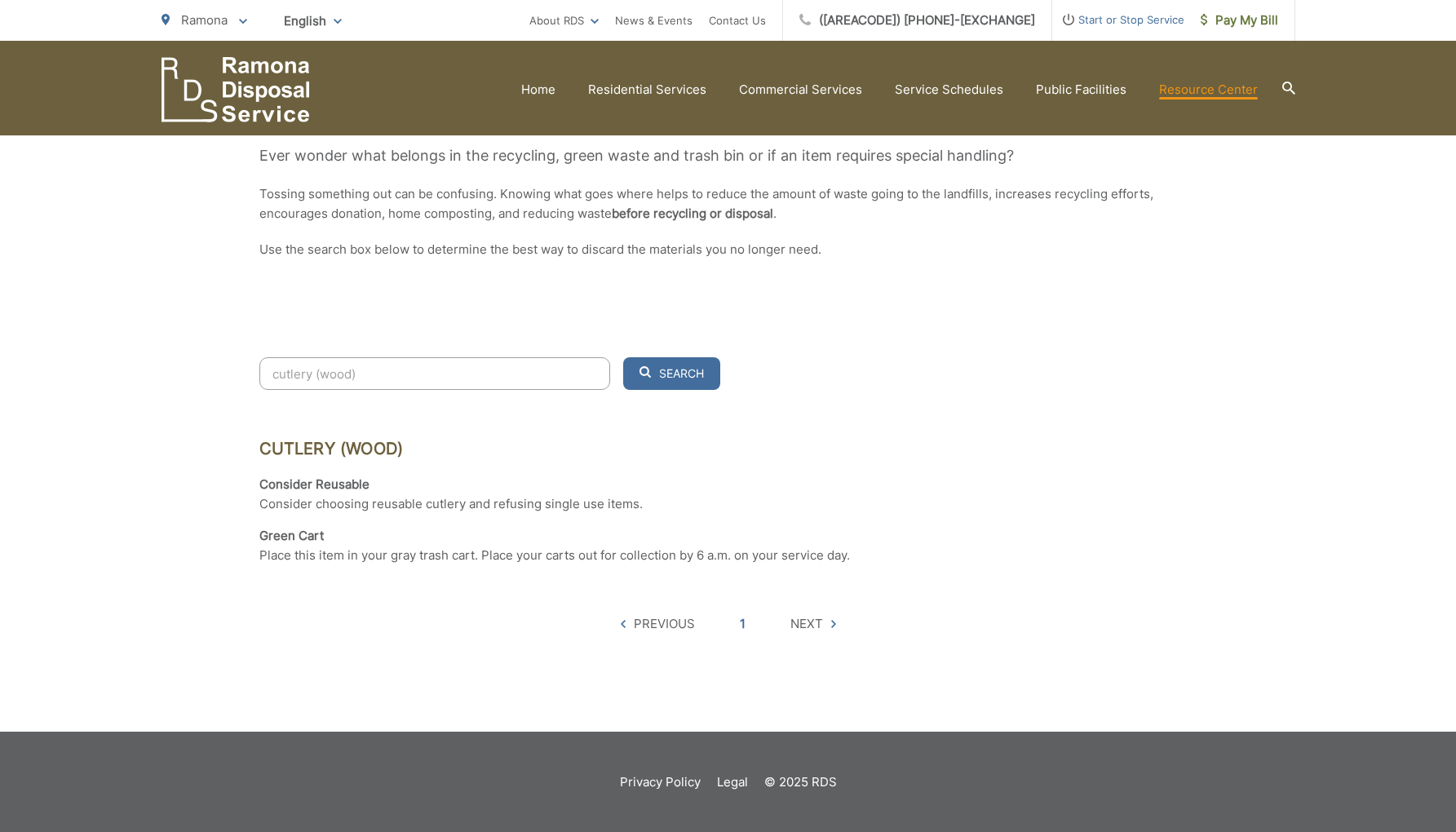 type on "cutlery (wood)" 